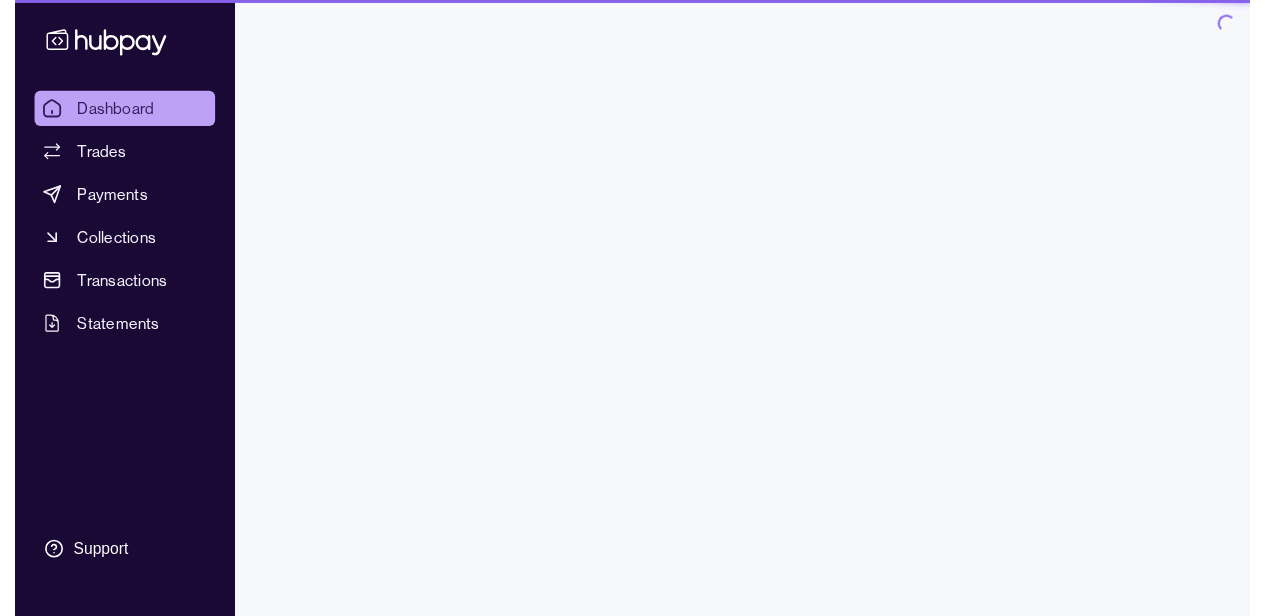 scroll, scrollTop: 0, scrollLeft: 0, axis: both 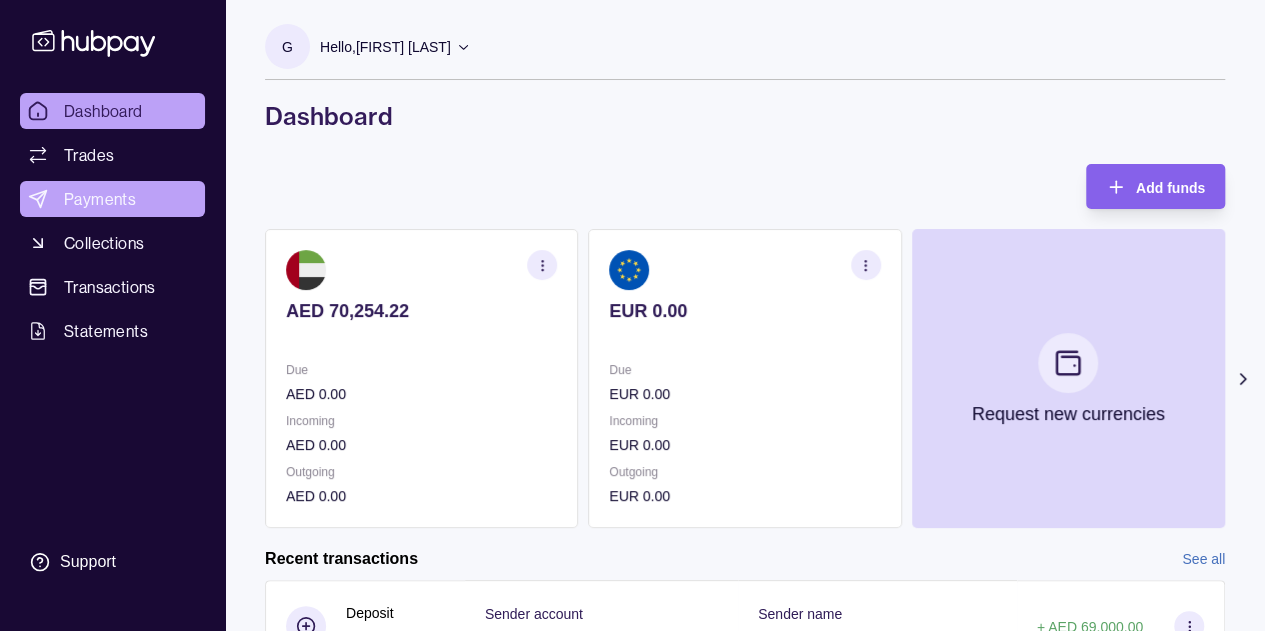 click on "Payments" at bounding box center [100, 199] 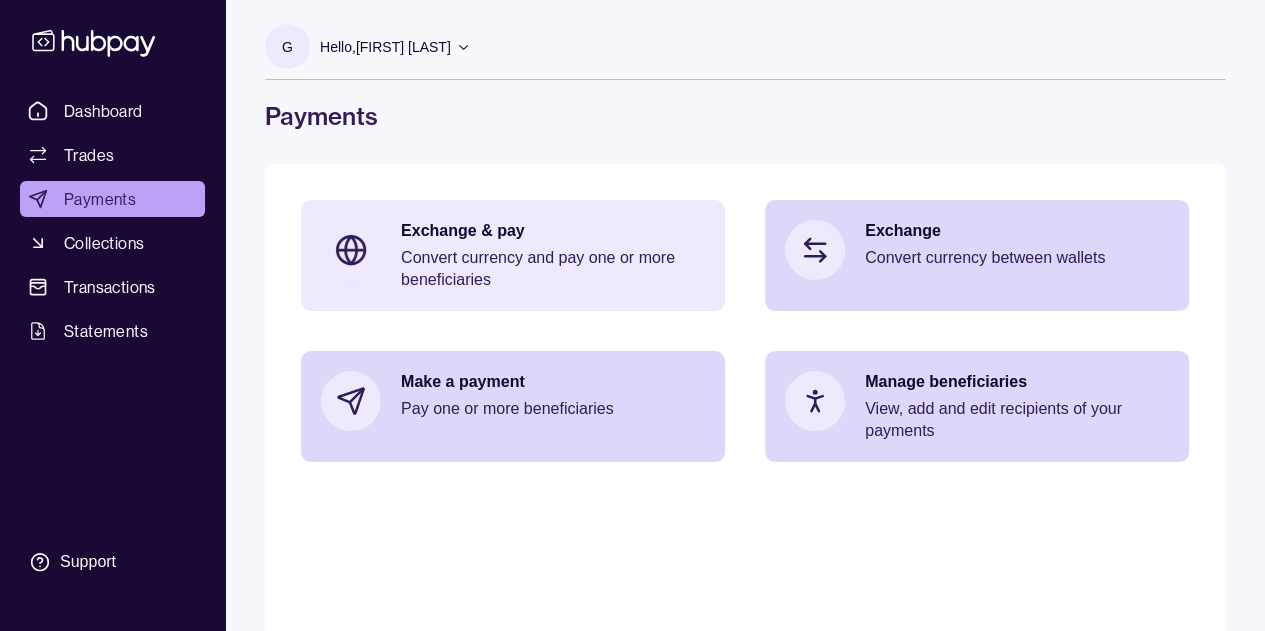 click on "Convert currency and pay one or more beneficiaries" at bounding box center (553, 269) 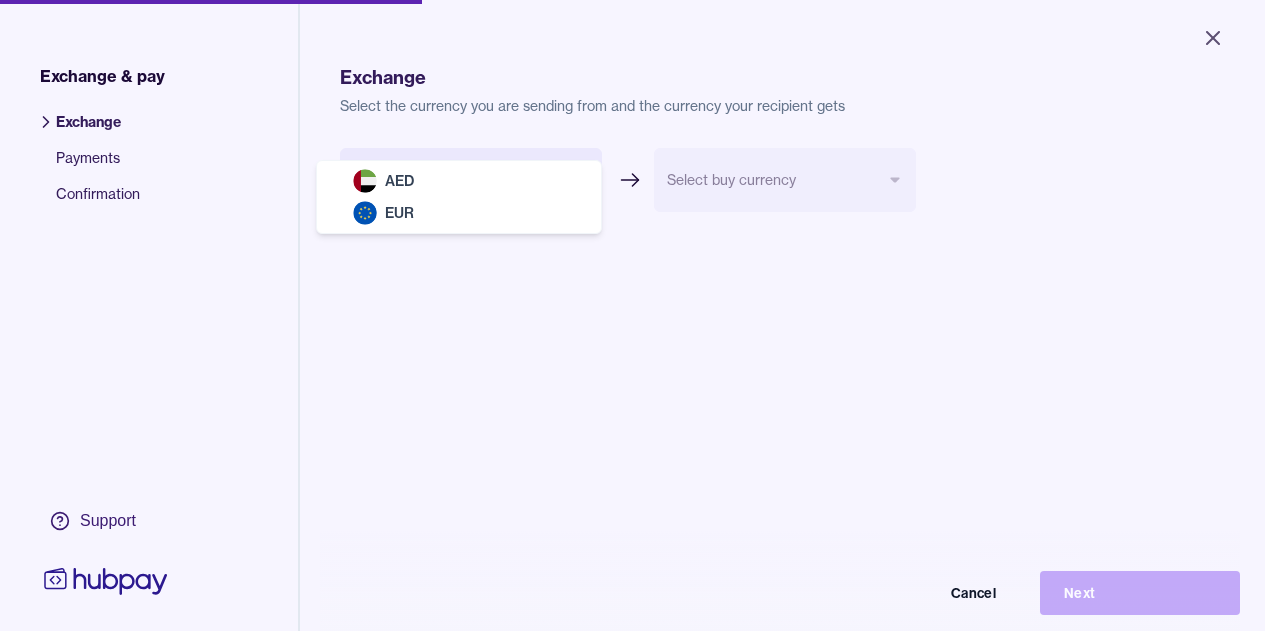 click on "Close Exchange & pay Exchange Payments Confirmation Support Exchange Select the currency you are sending from and the currency your recipient gets Select sell currency *** *** Select buy currency Cancel Next Exchange & pay | Hubpay AED EUR" at bounding box center [632, 315] 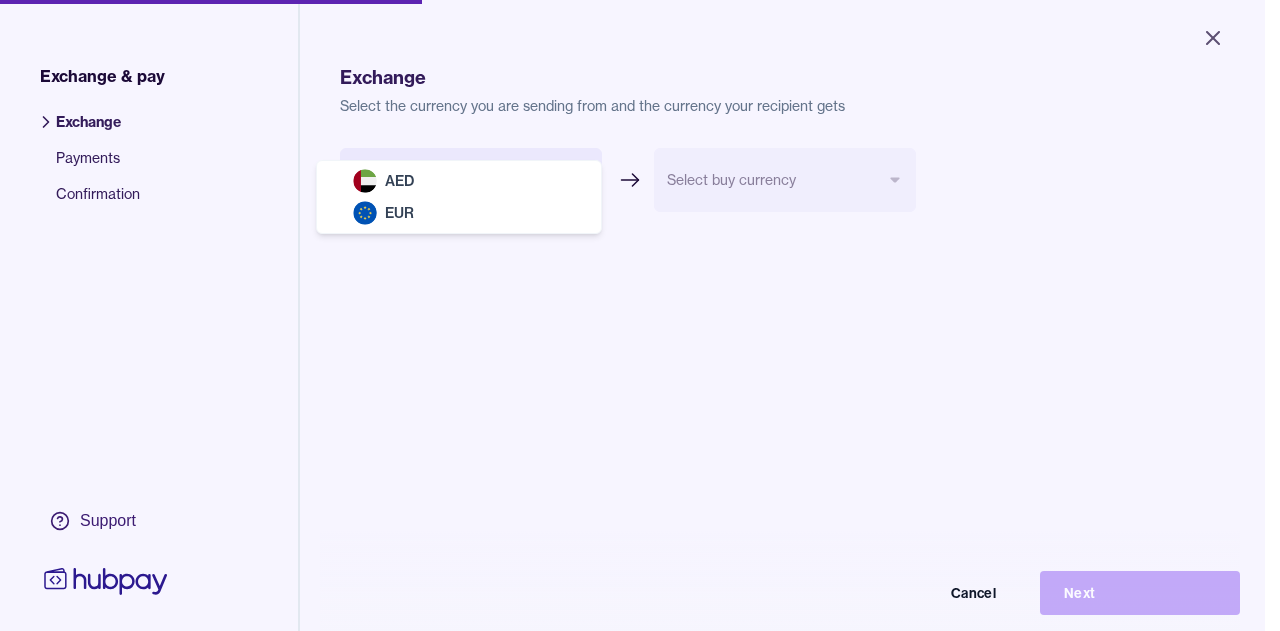 select on "***" 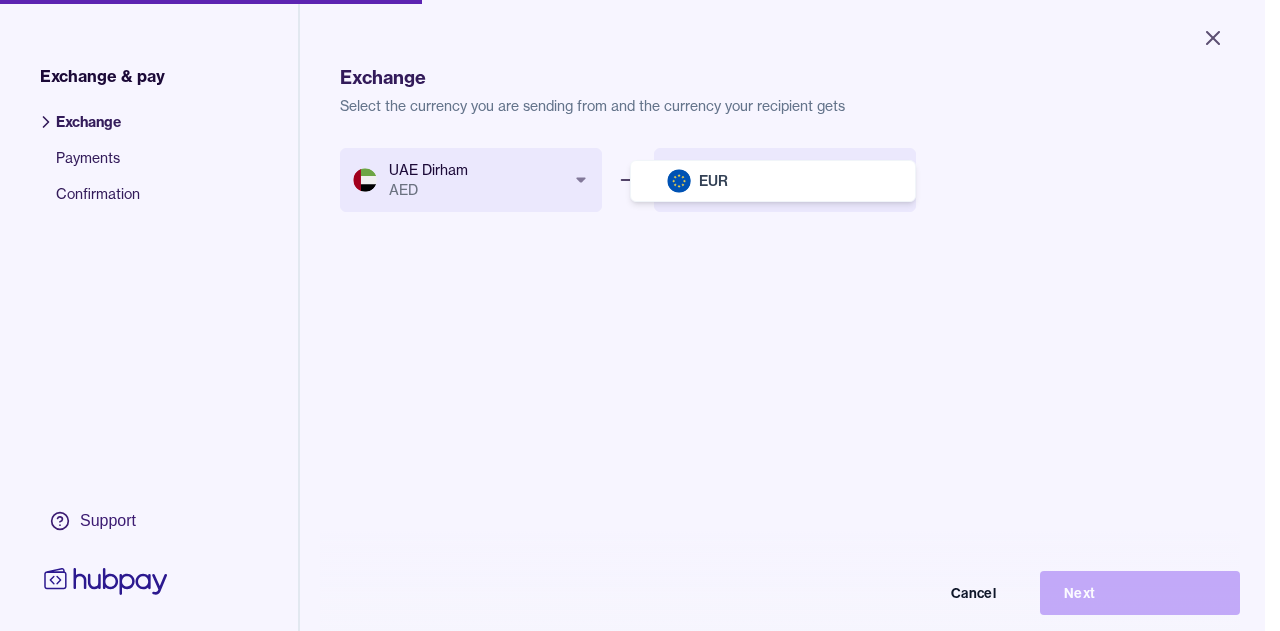 click on "Close Exchange & pay Exchange Payments Confirmation Support Exchange Select the currency you are sending from and the currency your recipient gets UAE Dirham AED *** *** Select buy currency *** Cancel Next Exchange & pay | Hubpay EUR" at bounding box center (632, 315) 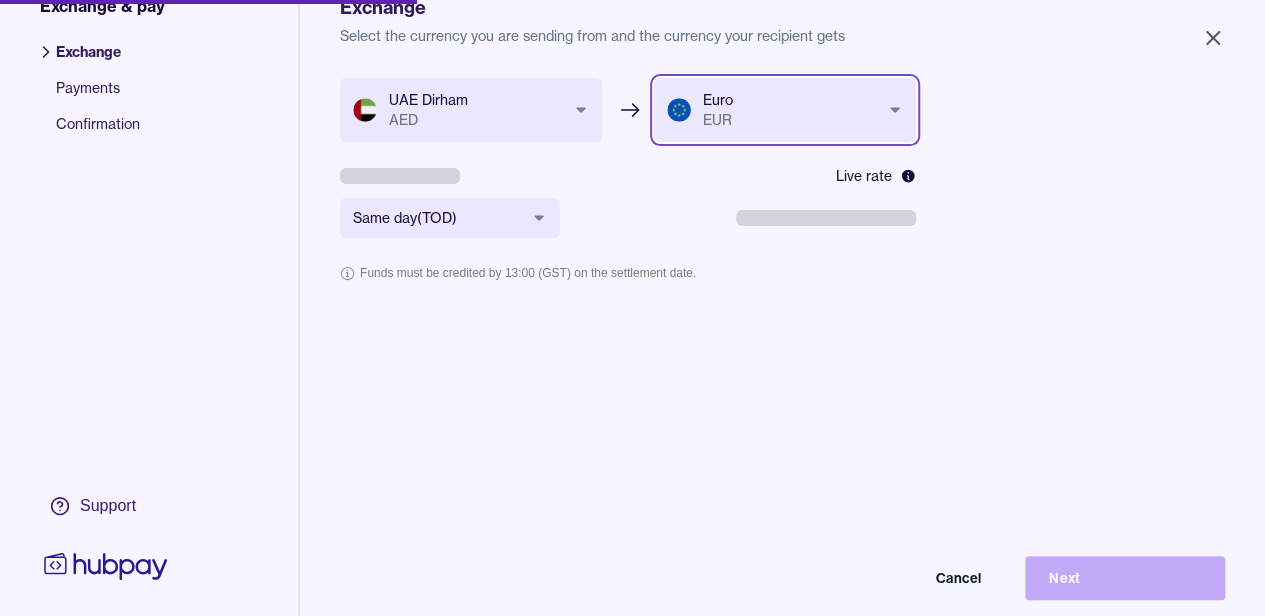scroll, scrollTop: 100, scrollLeft: 0, axis: vertical 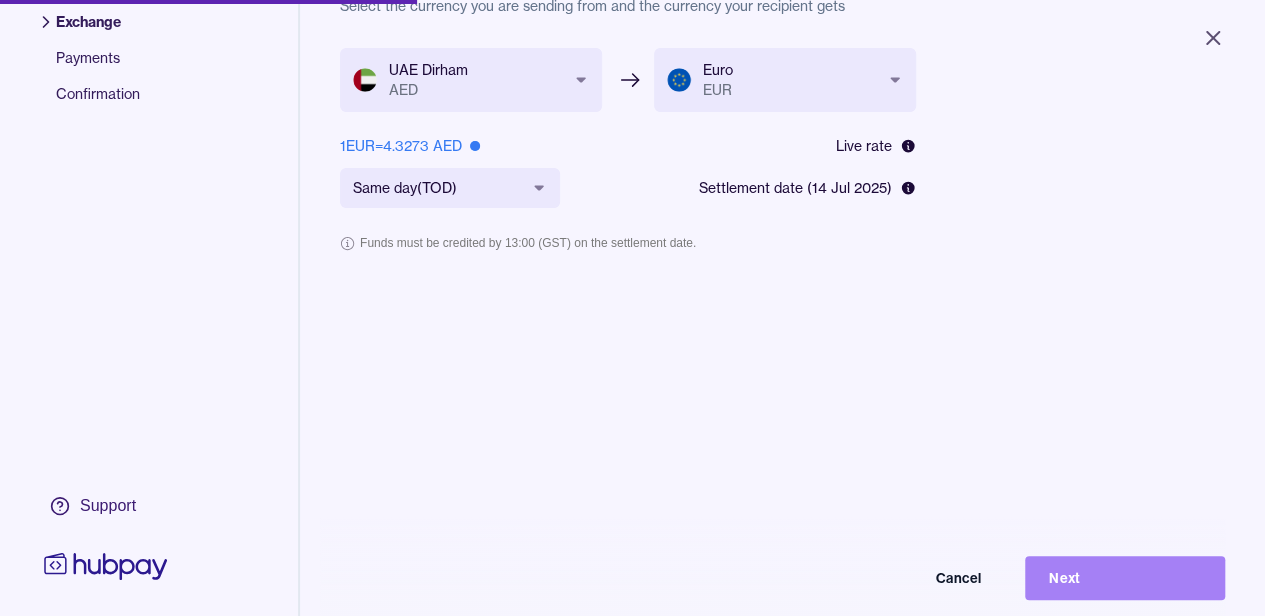 click on "Next" at bounding box center [1125, 578] 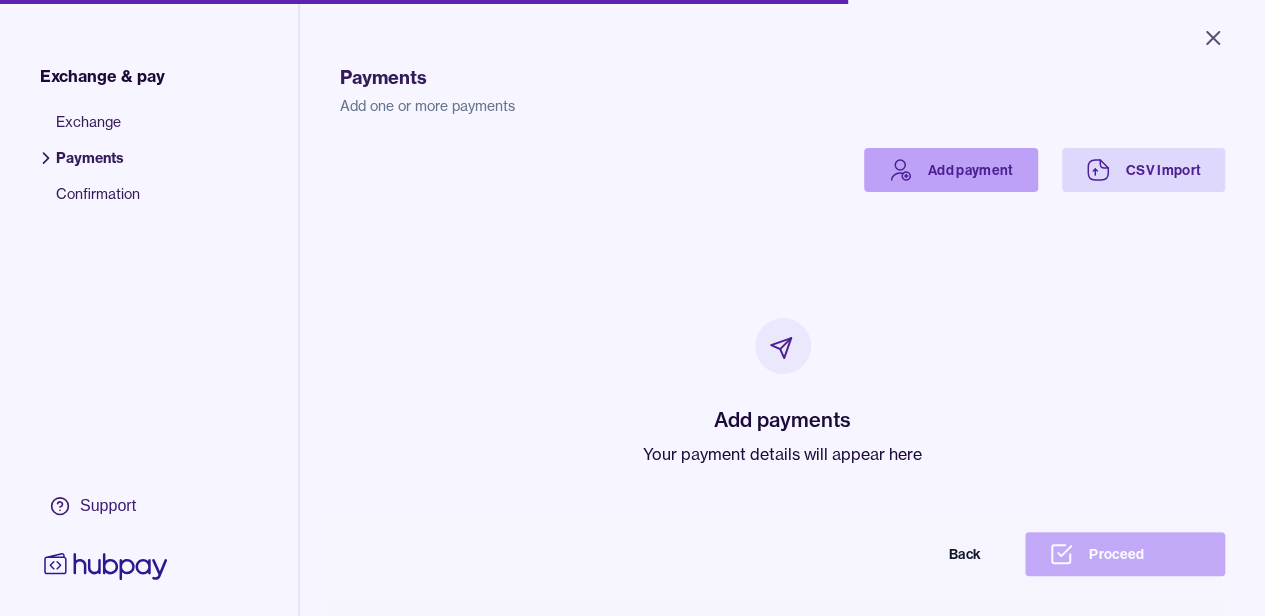 click on "Add payment" at bounding box center (951, 170) 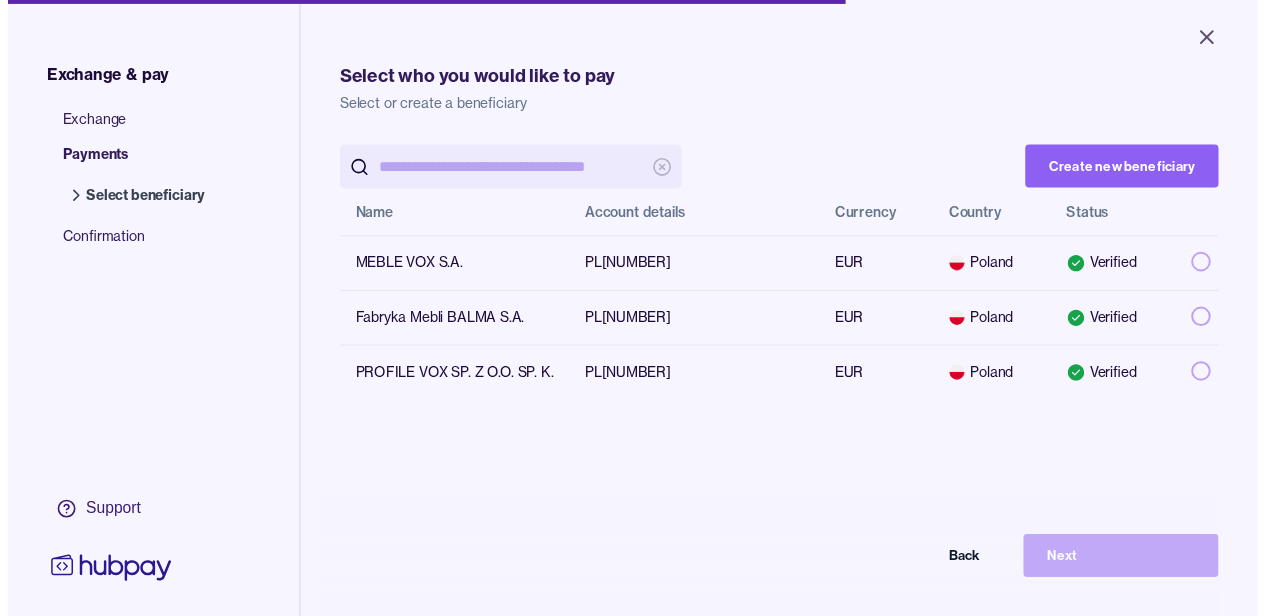 scroll, scrollTop: 0, scrollLeft: 0, axis: both 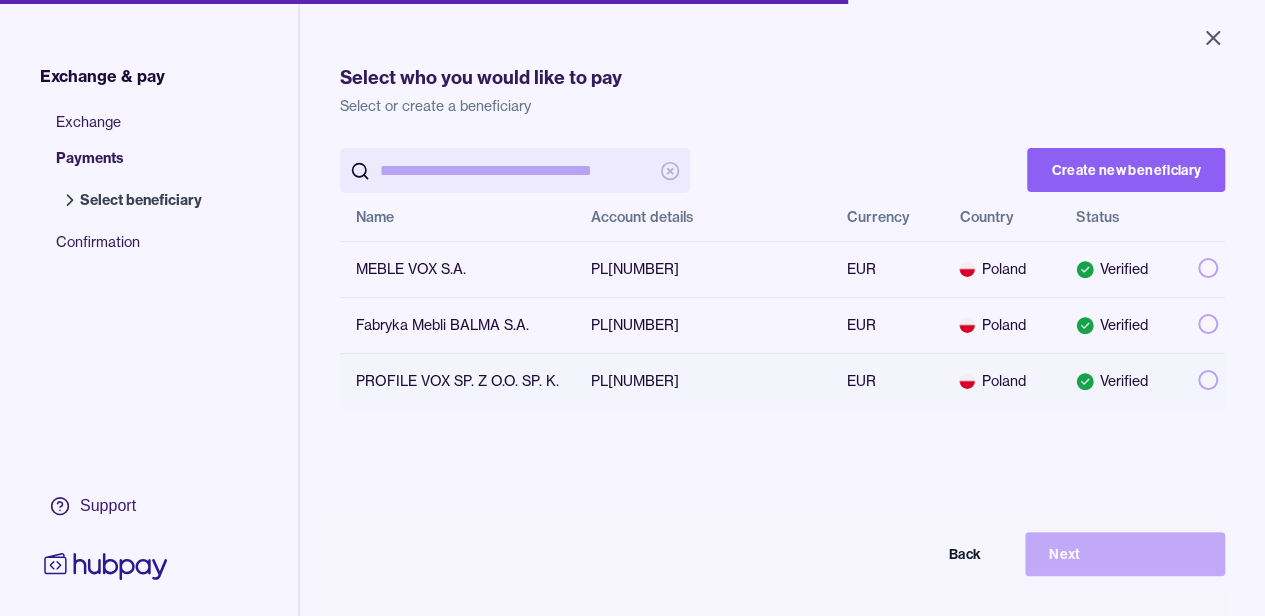 click at bounding box center [1208, 380] 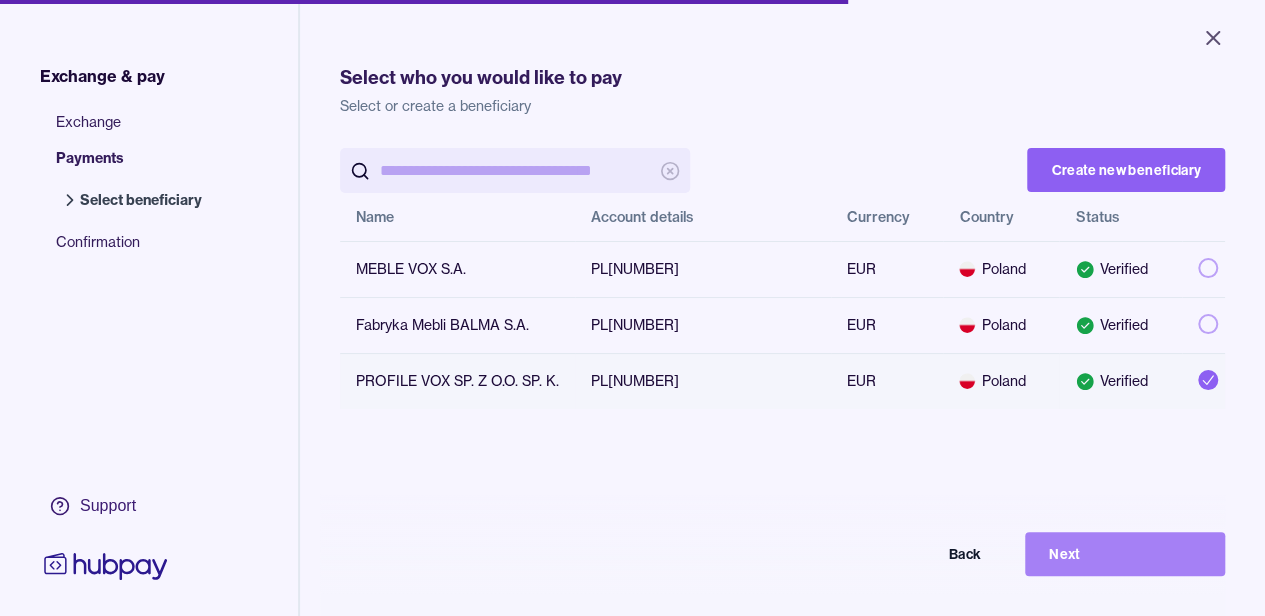 click on "Next" at bounding box center [1125, 554] 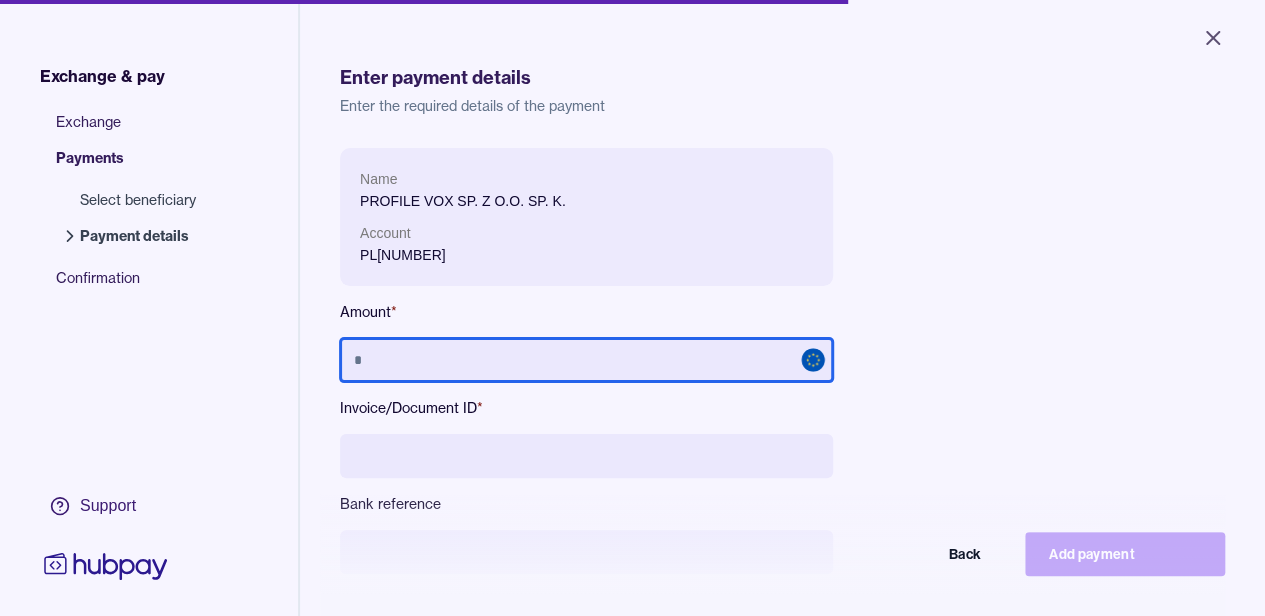 click at bounding box center (586, 360) 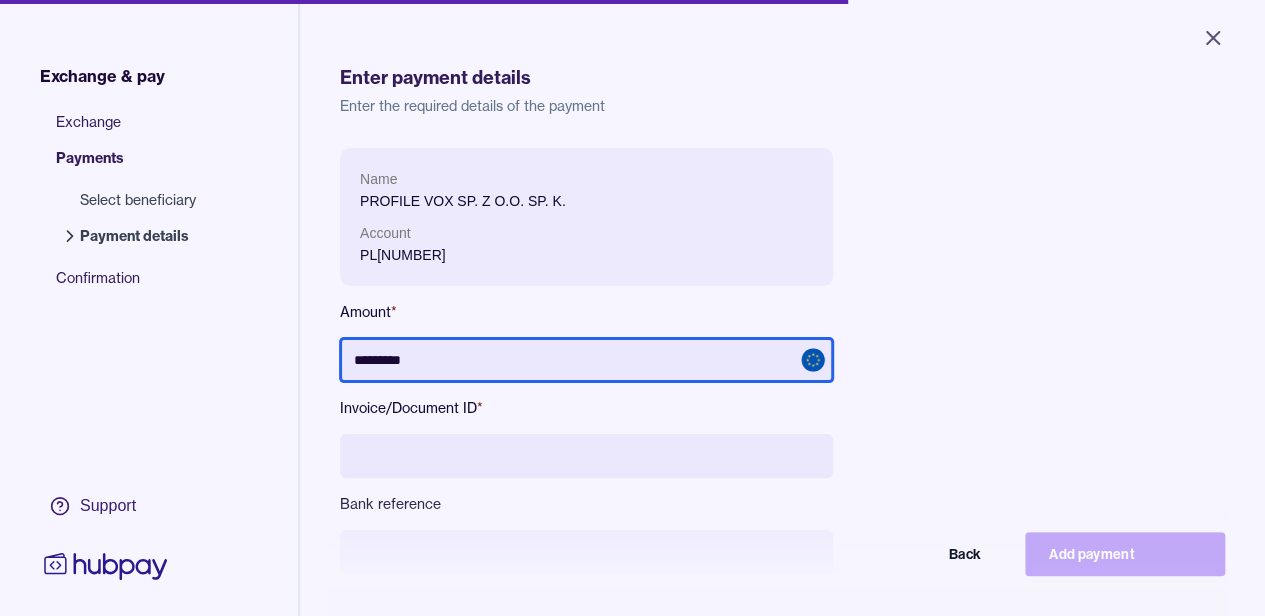 type on "*********" 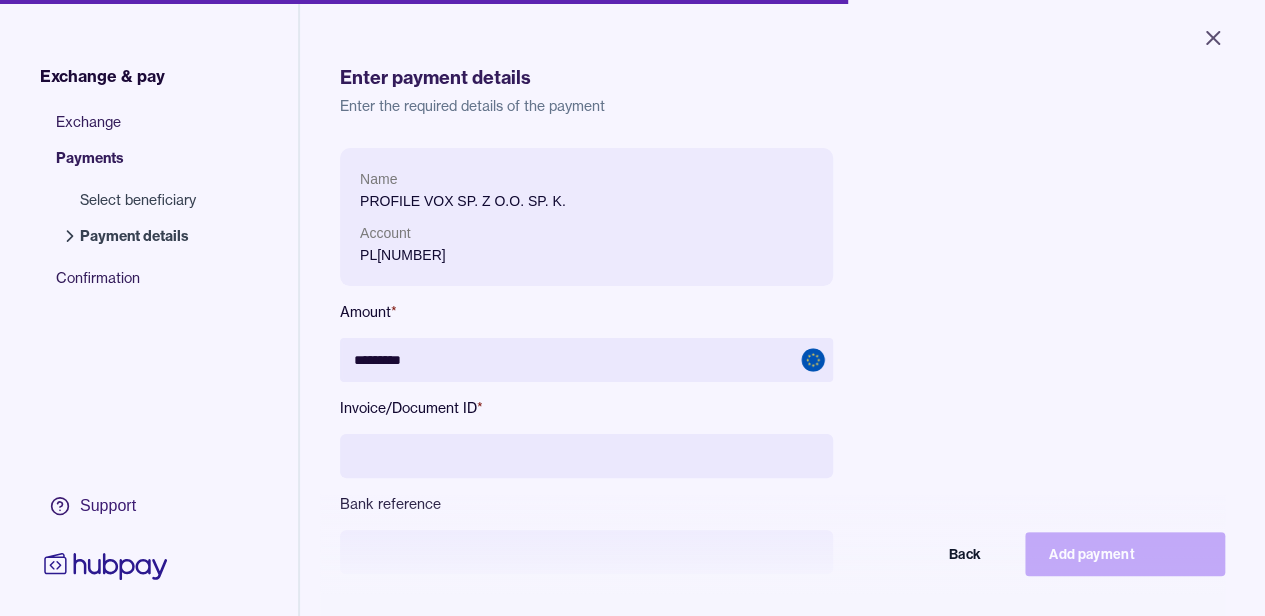 click at bounding box center [586, 456] 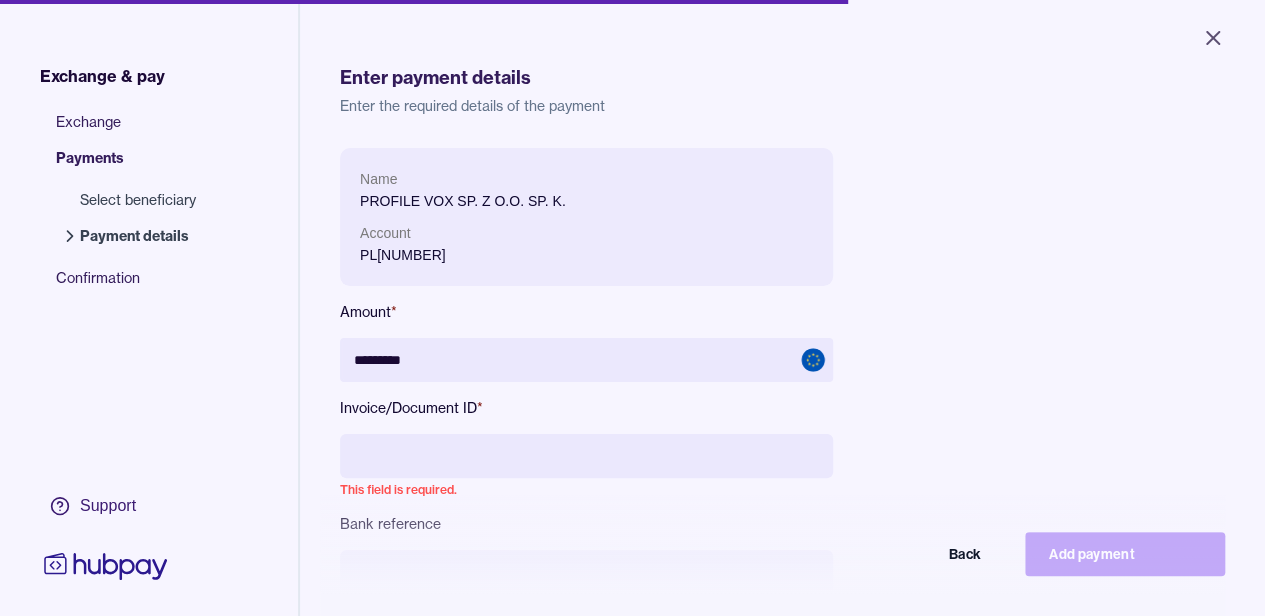 paste on "**********" 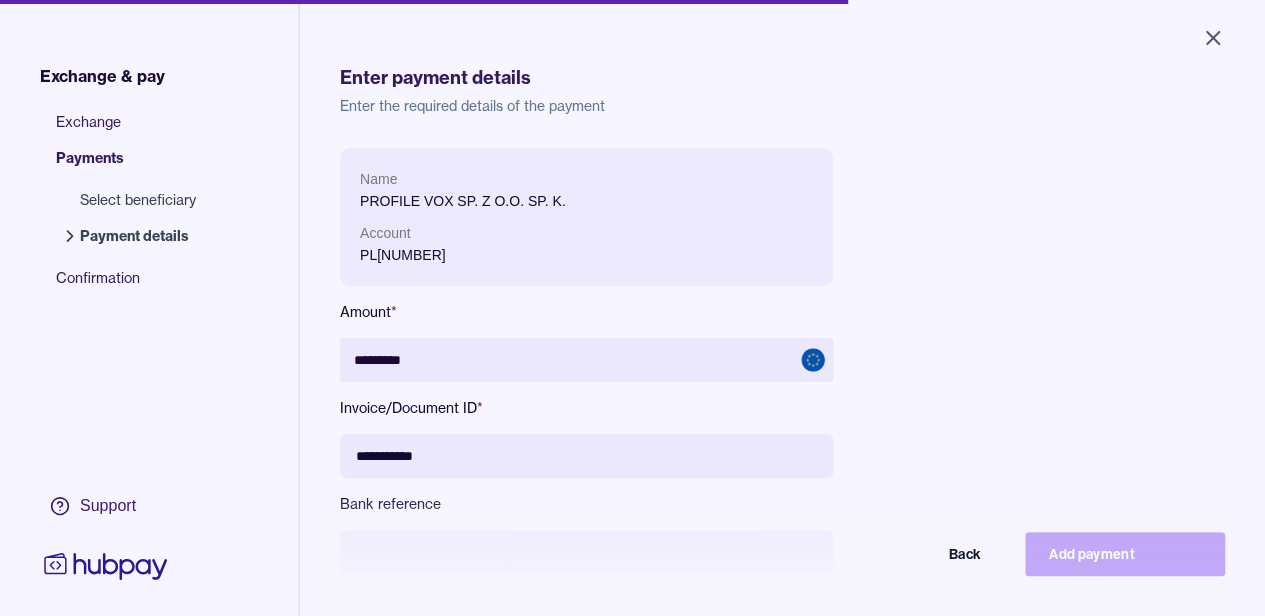 paste on "**********" 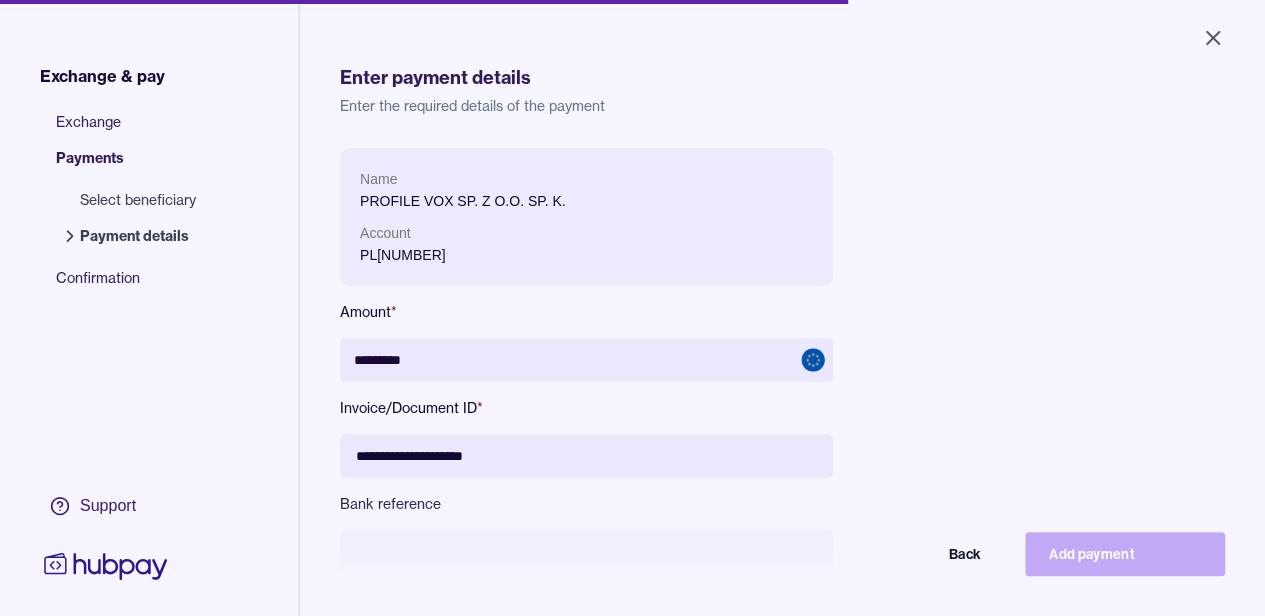 type on "**********" 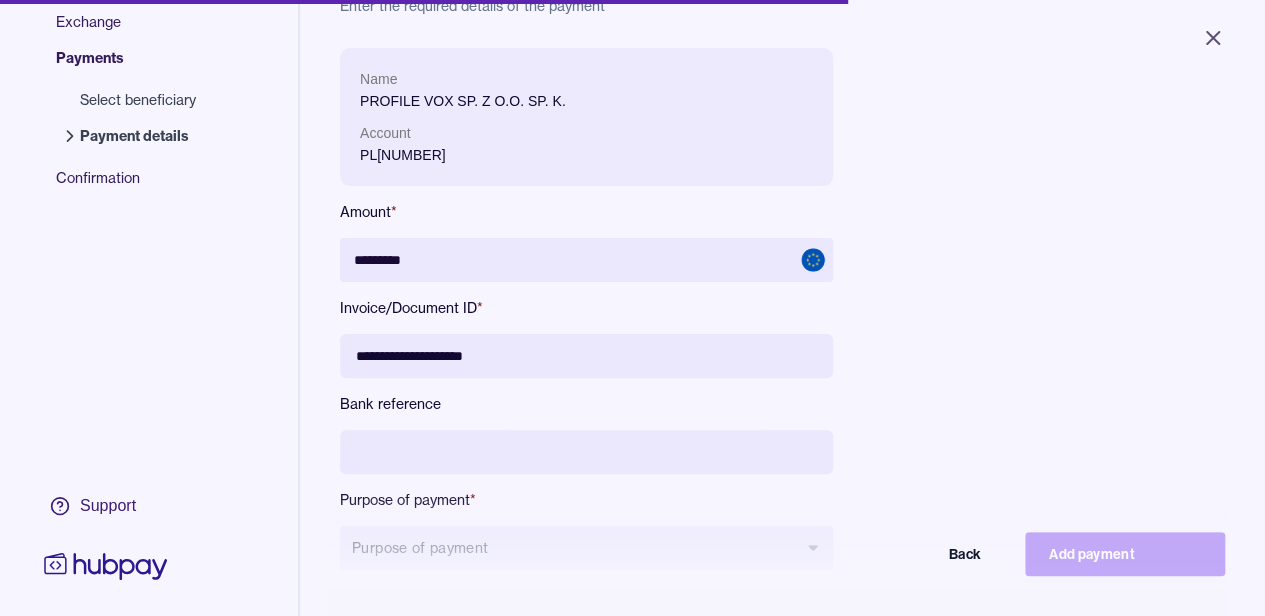 scroll, scrollTop: 200, scrollLeft: 0, axis: vertical 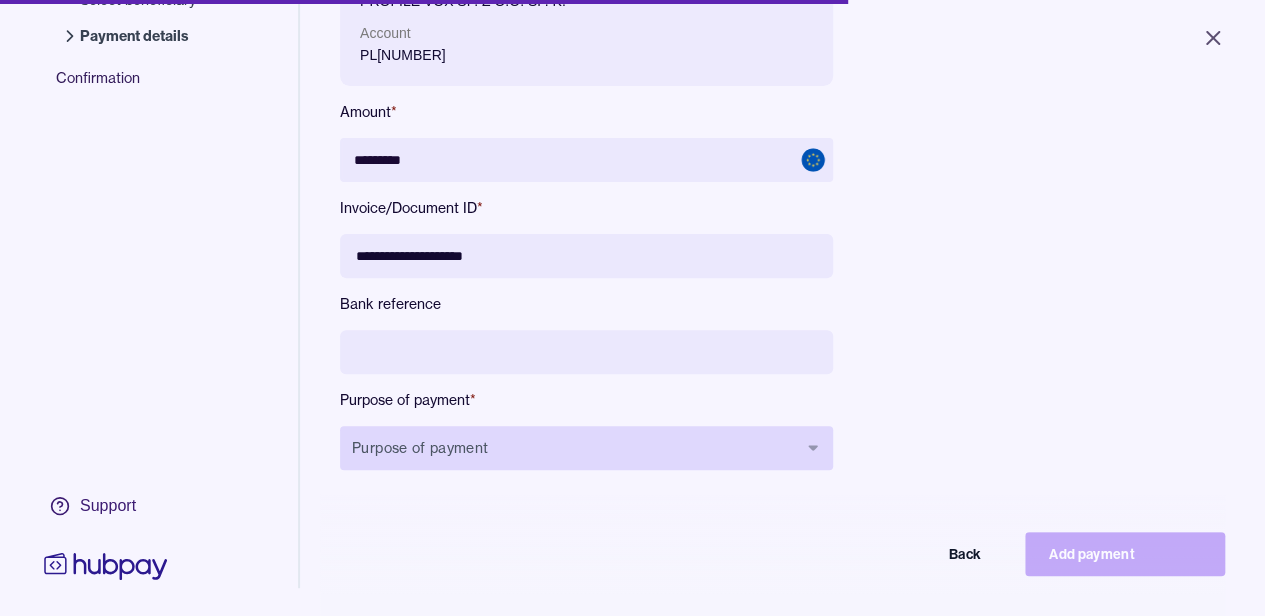 click on "Purpose of payment" at bounding box center [586, 448] 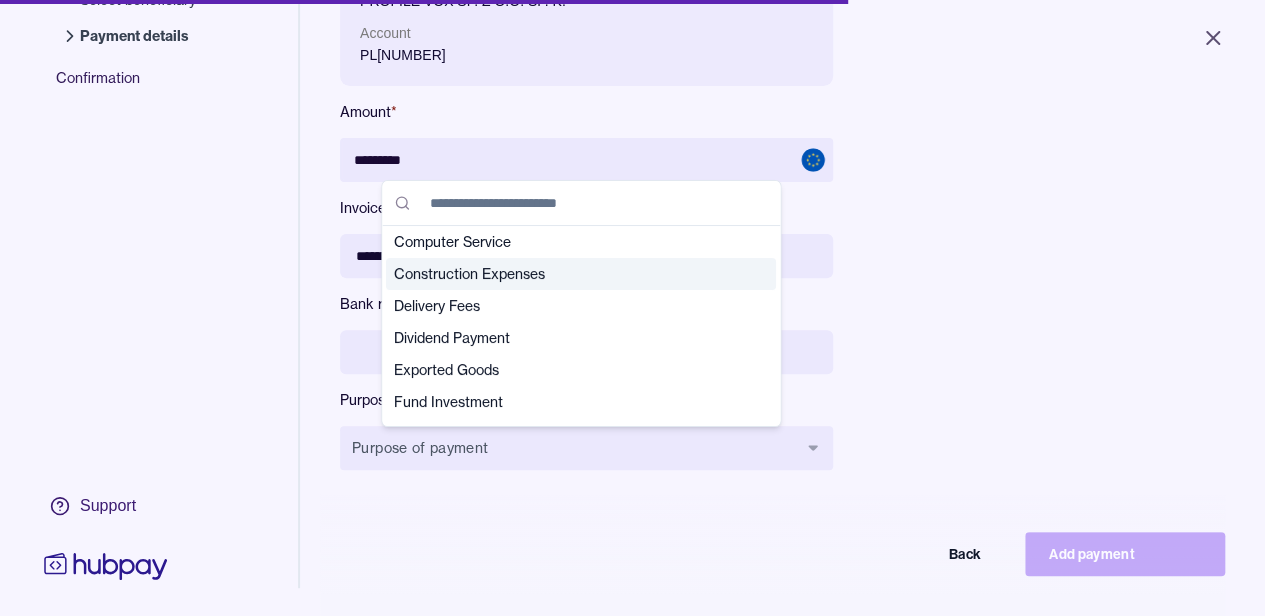 scroll, scrollTop: 200, scrollLeft: 0, axis: vertical 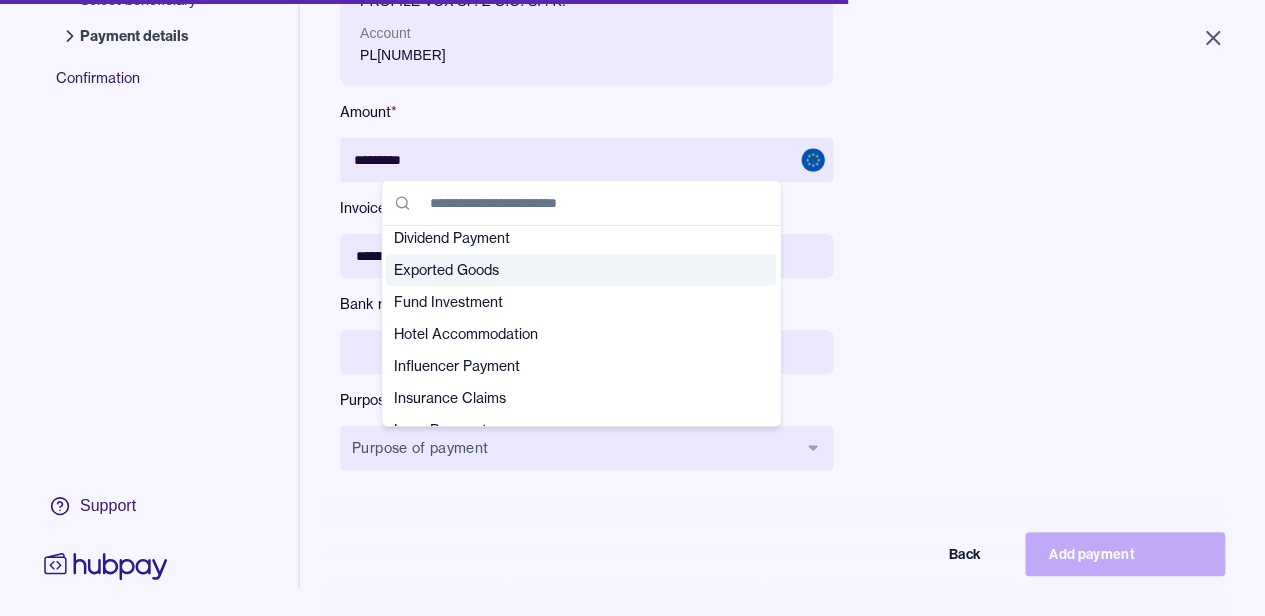 click on "Exported Goods" at bounding box center [569, 270] 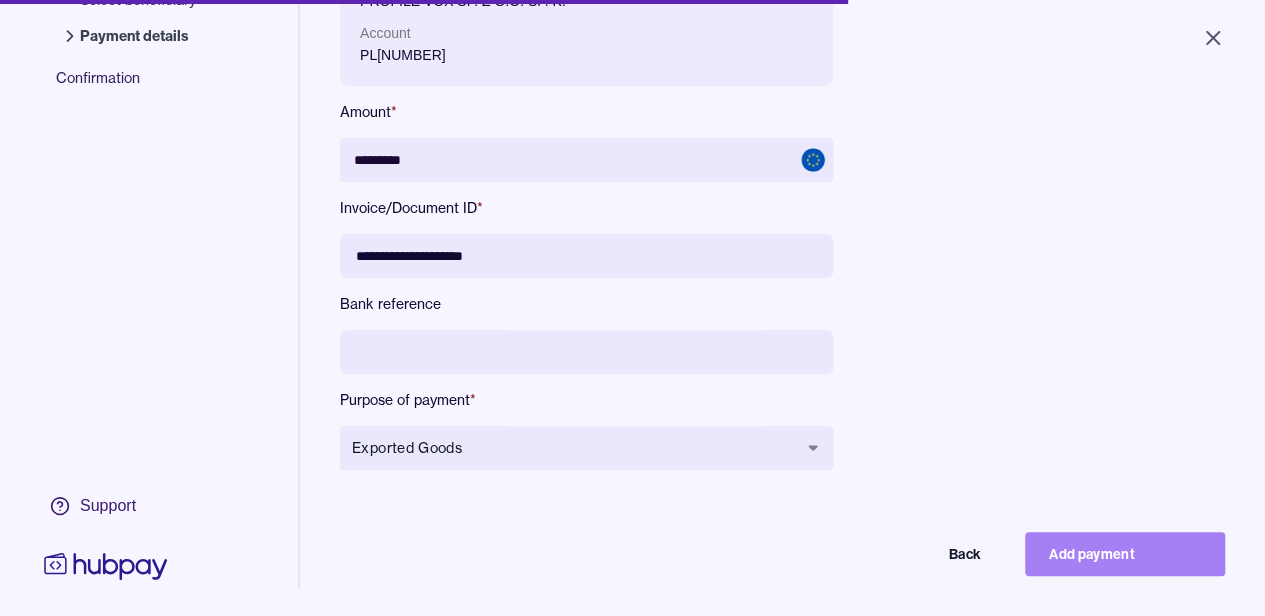 click on "Add payment" at bounding box center [1125, 554] 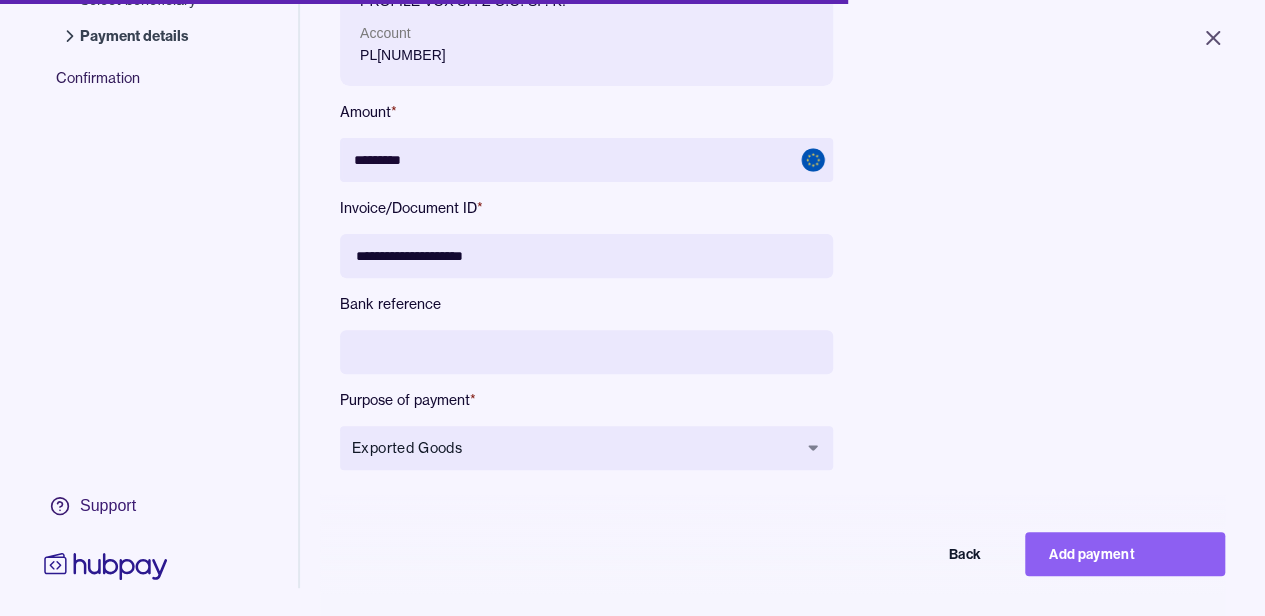 type on "********" 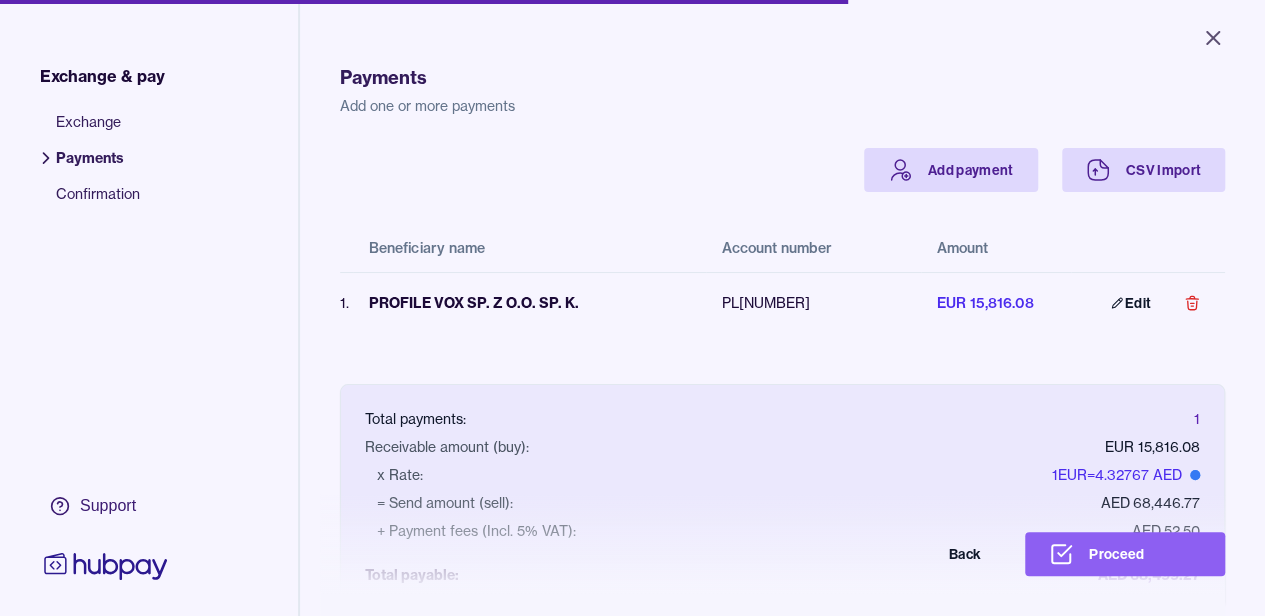 drag, startPoint x: 1126, startPoint y: 569, endPoint x: 651, endPoint y: 489, distance: 481.68973 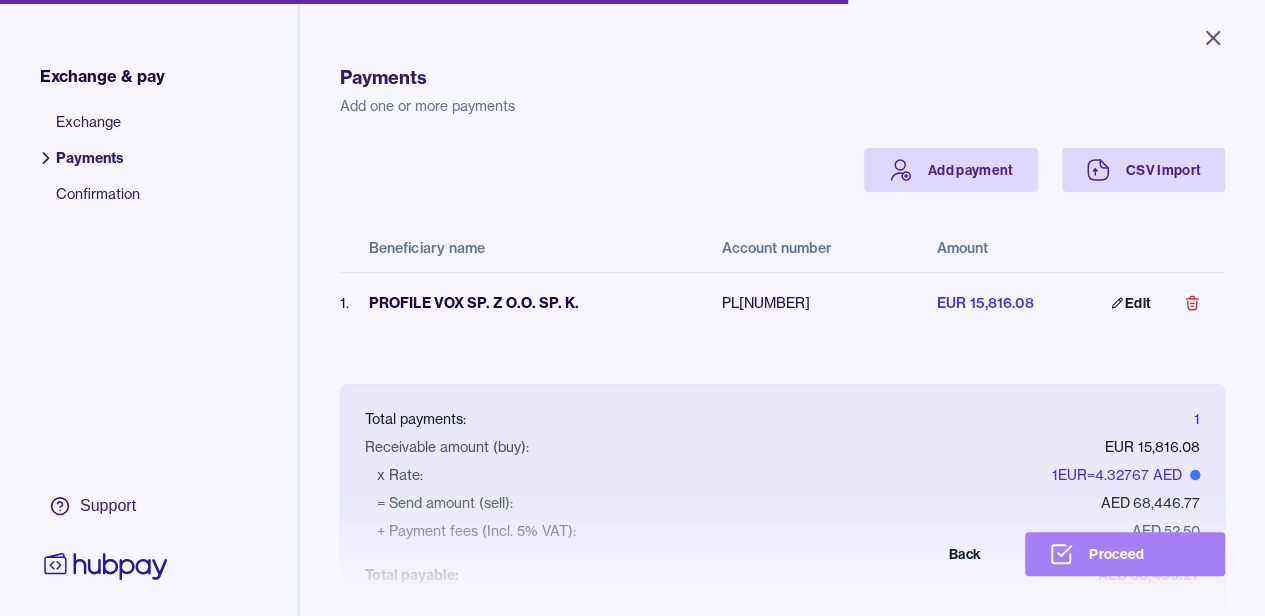 click on "Proceed" at bounding box center (1125, 554) 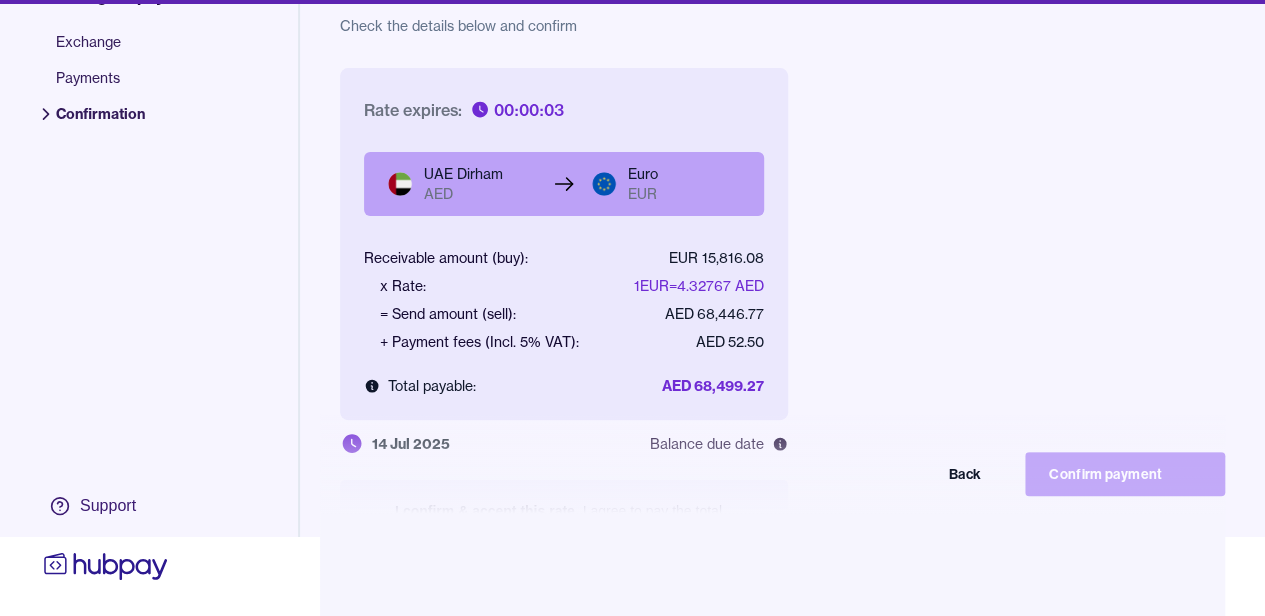 scroll, scrollTop: 95, scrollLeft: 0, axis: vertical 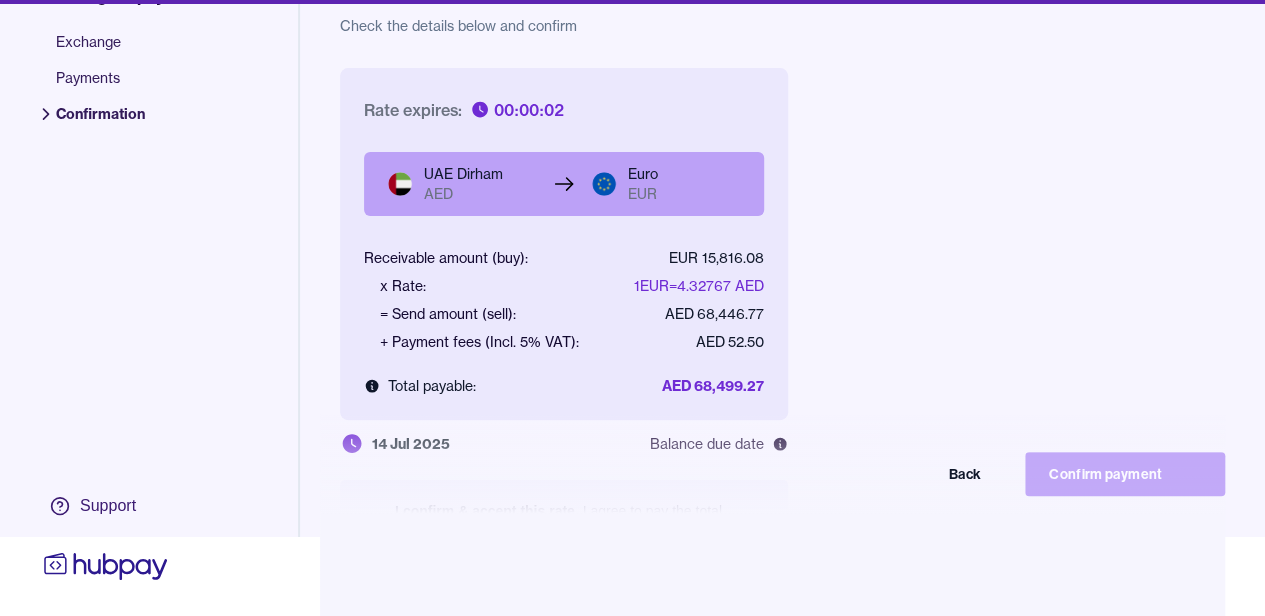 click on "I confirm & accept this rate . I agree to pay the total pending funds to Hubpay Limited before   [DATE]  13:00  (GST)." at bounding box center (564, 533) 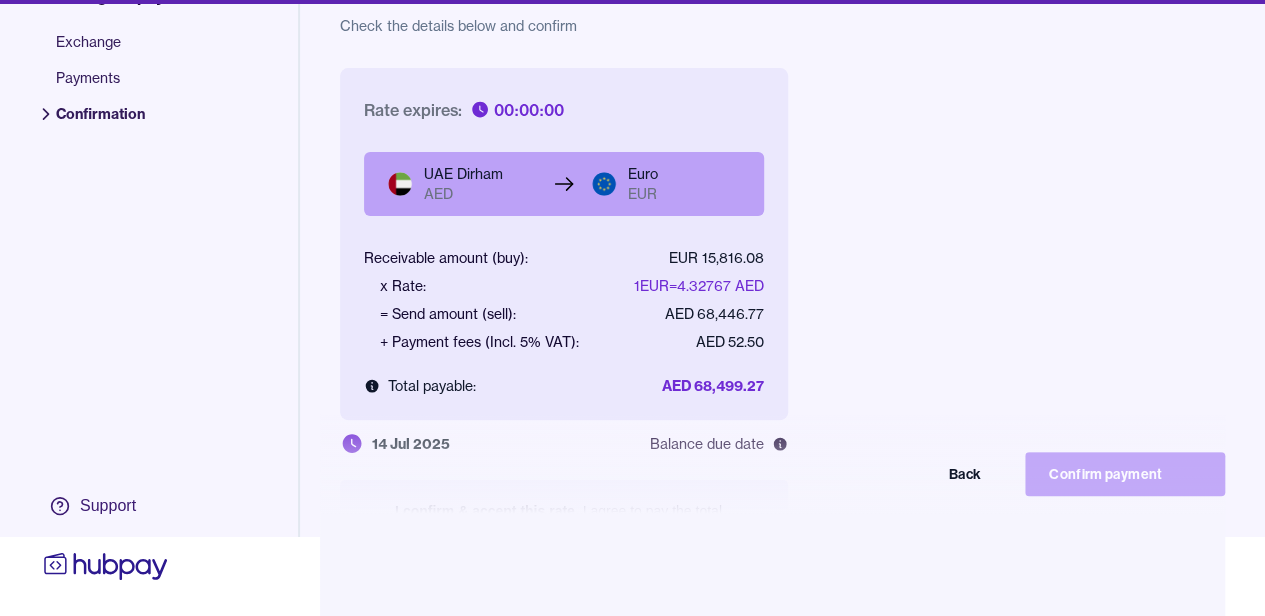 scroll, scrollTop: 268, scrollLeft: 0, axis: vertical 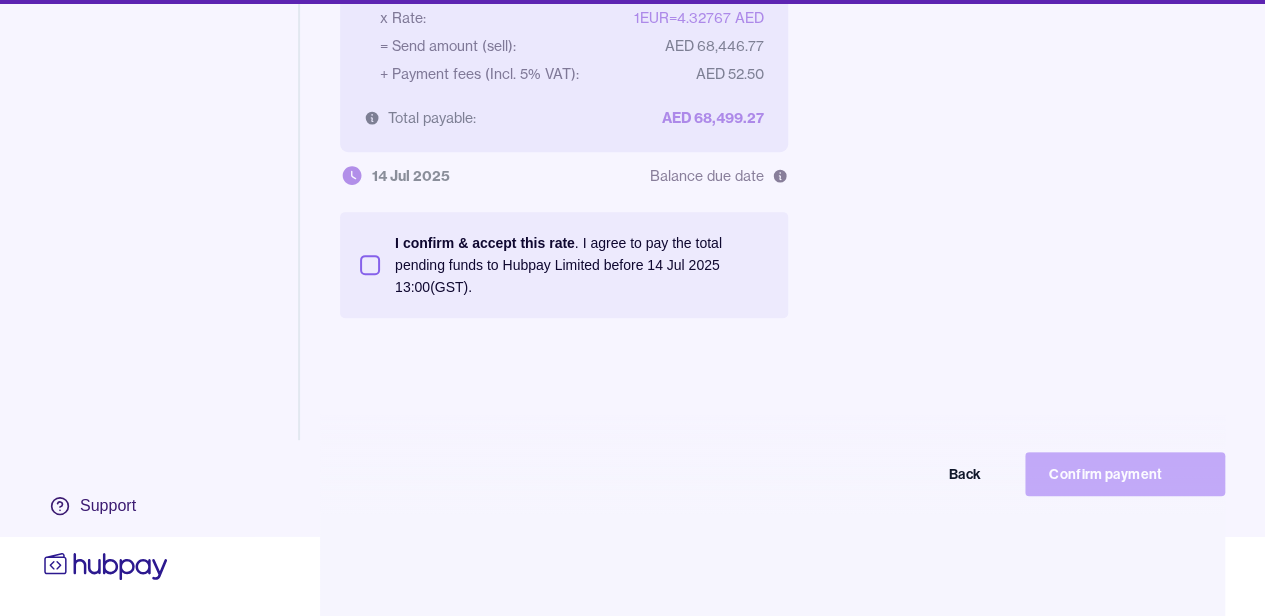 click on "I confirm & accept this rate . I agree to pay the total pending funds to Hubpay Limited before   [DATE]  13:00  (GST)." at bounding box center [370, 265] 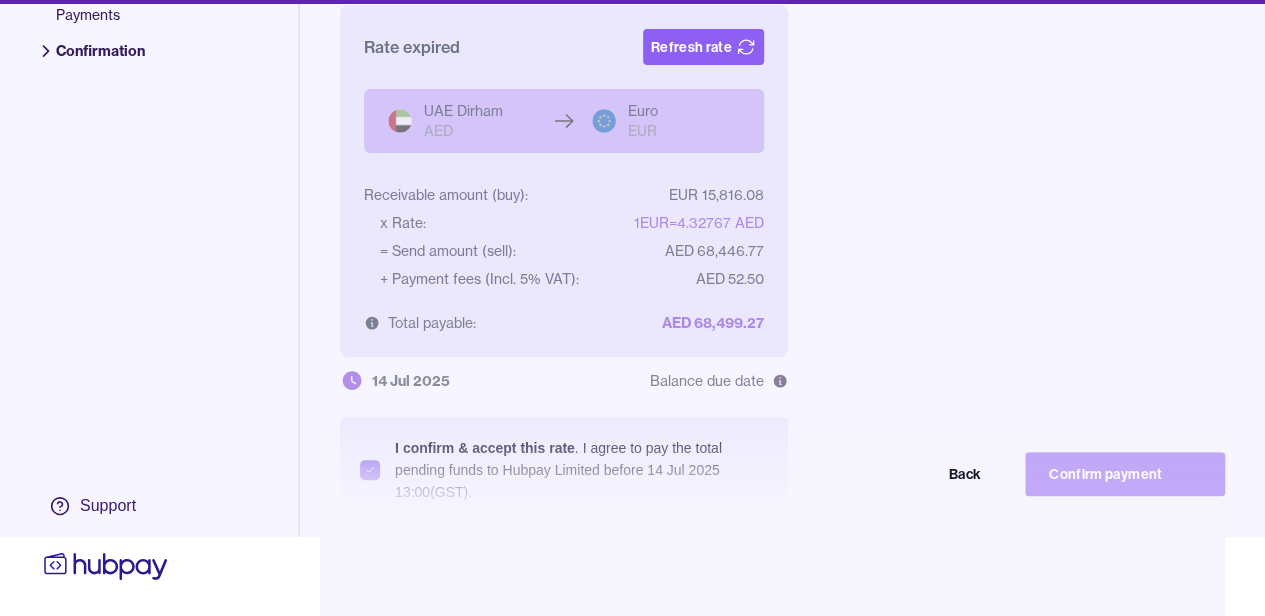 scroll, scrollTop: 0, scrollLeft: 0, axis: both 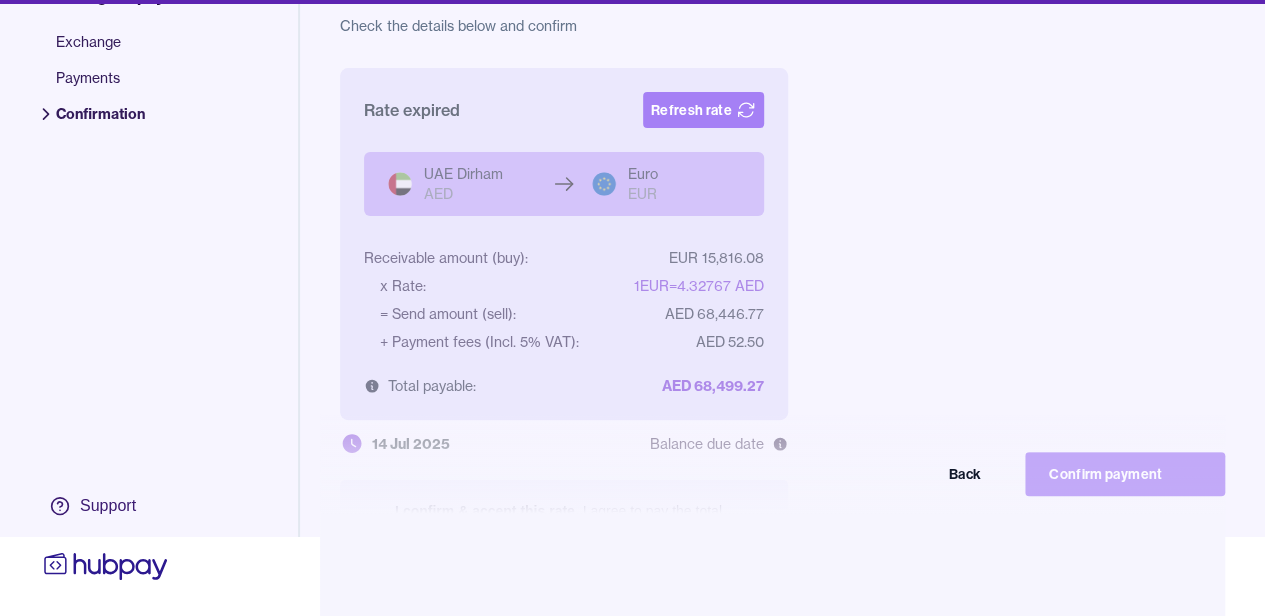 click on "Refresh rate" at bounding box center [703, 110] 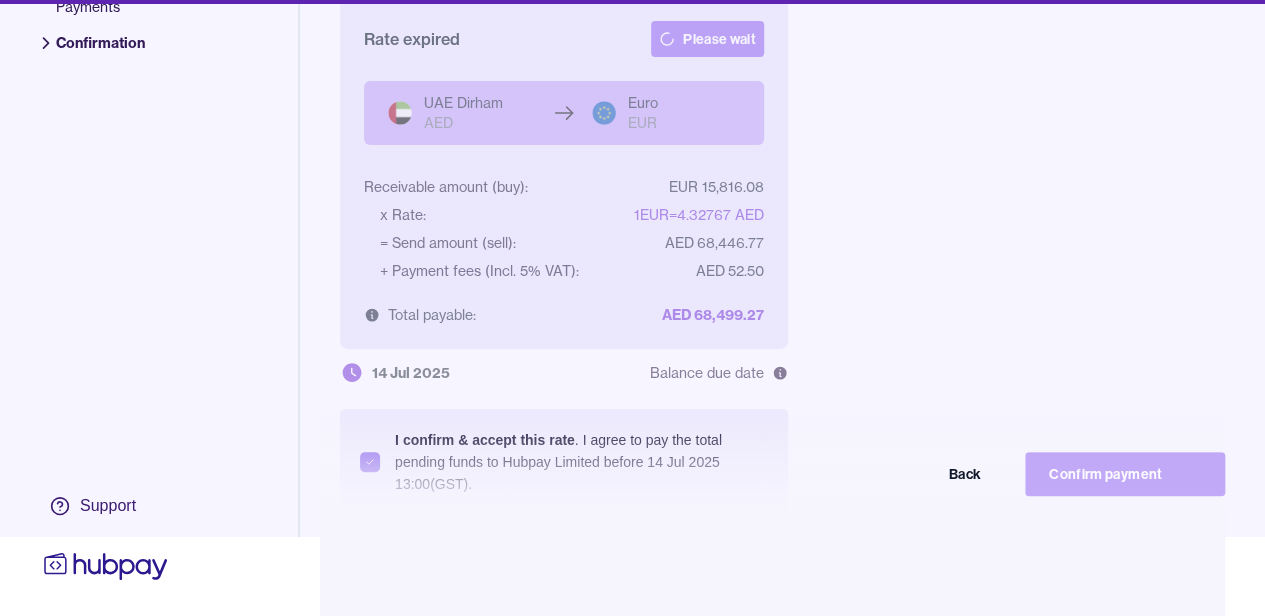 scroll, scrollTop: 200, scrollLeft: 0, axis: vertical 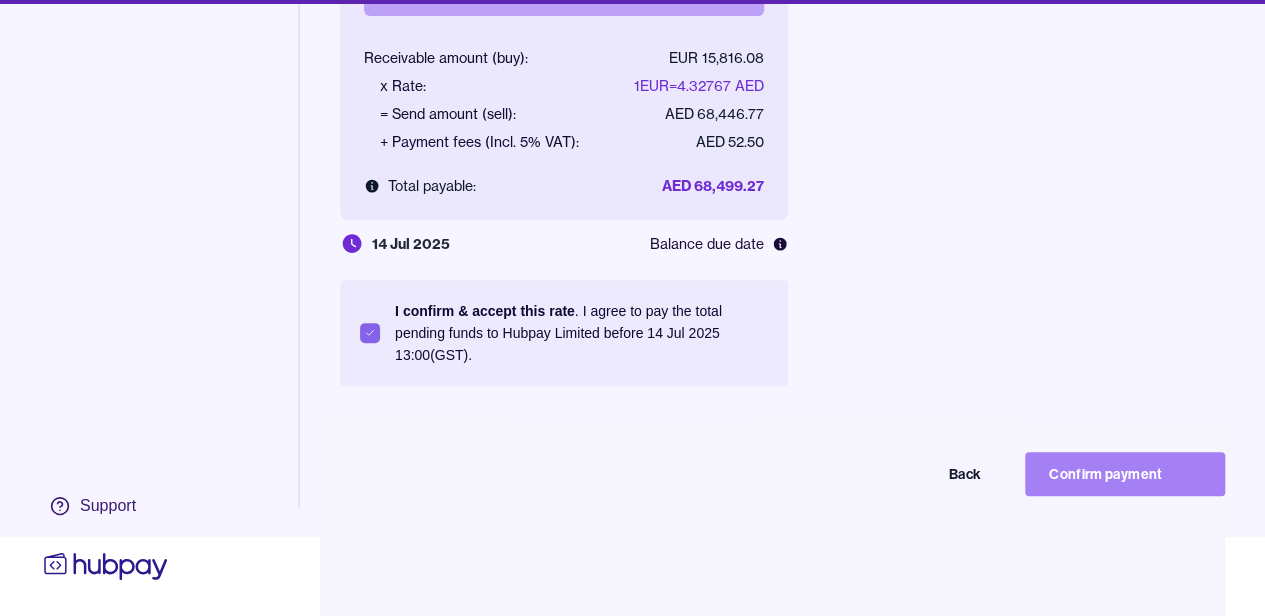 click on "Confirm payment" at bounding box center [1125, 474] 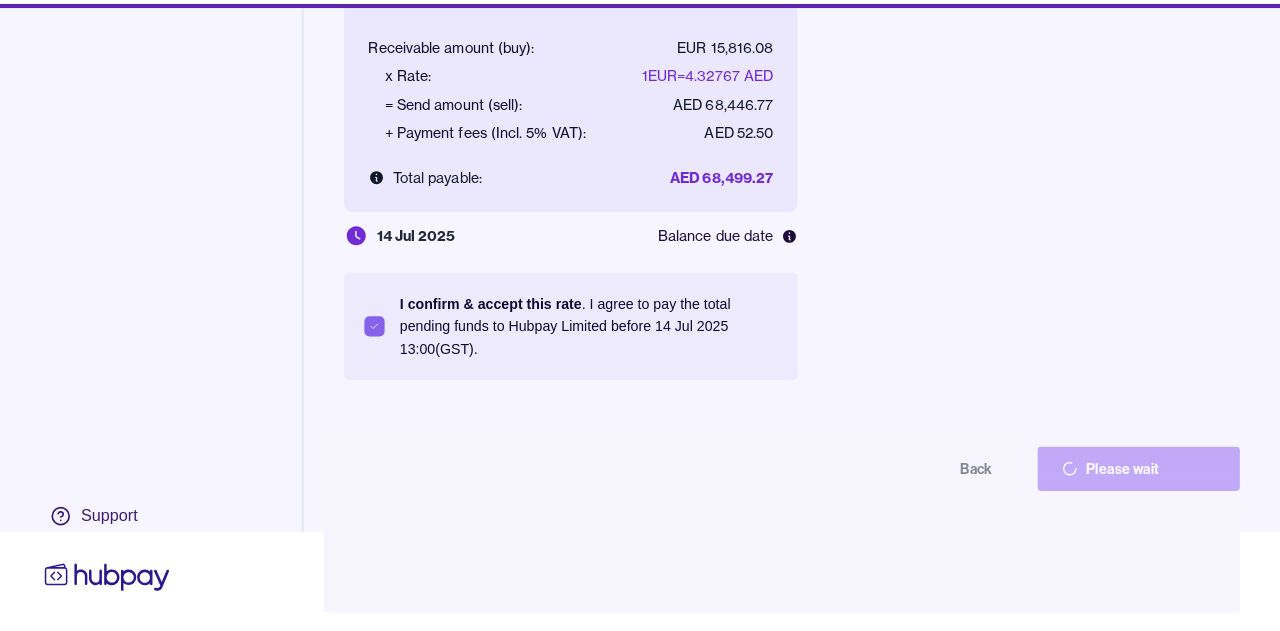 scroll, scrollTop: 80, scrollLeft: 0, axis: vertical 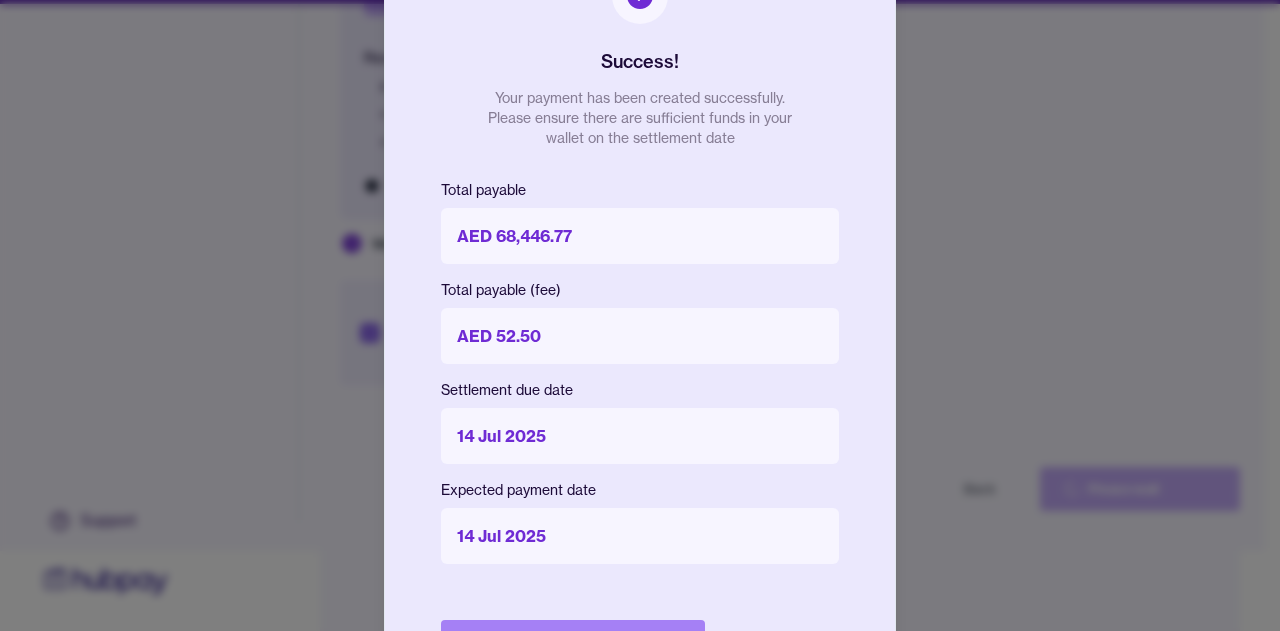 click on "Done" at bounding box center [573, 642] 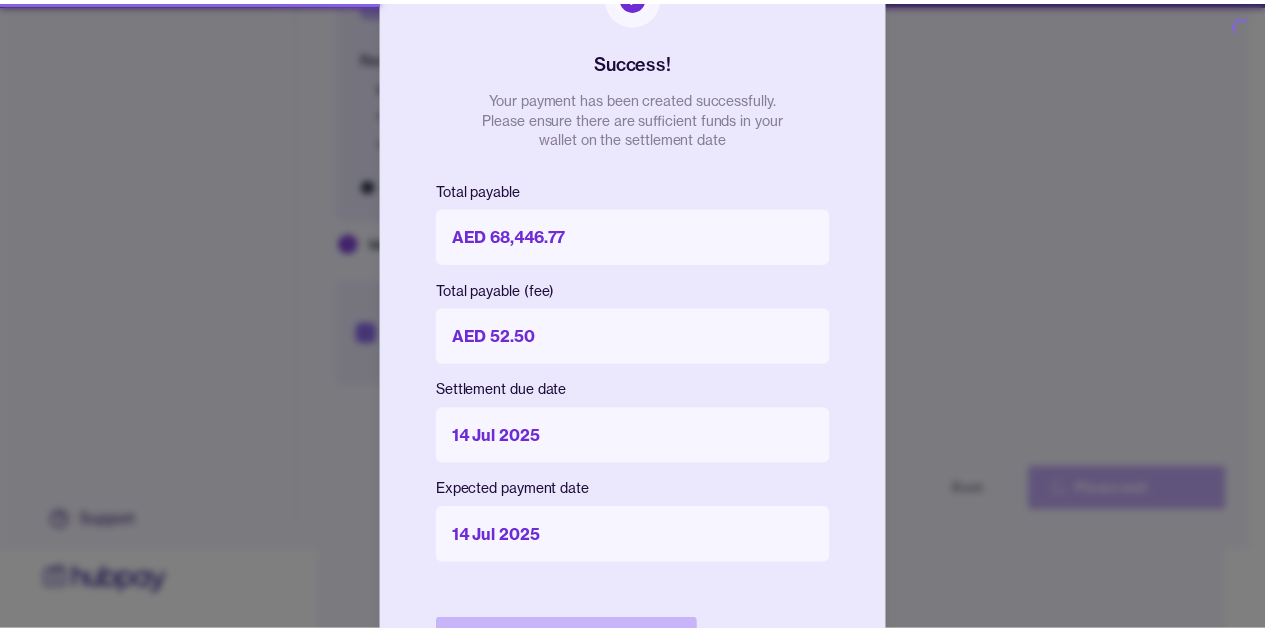 scroll, scrollTop: 0, scrollLeft: 0, axis: both 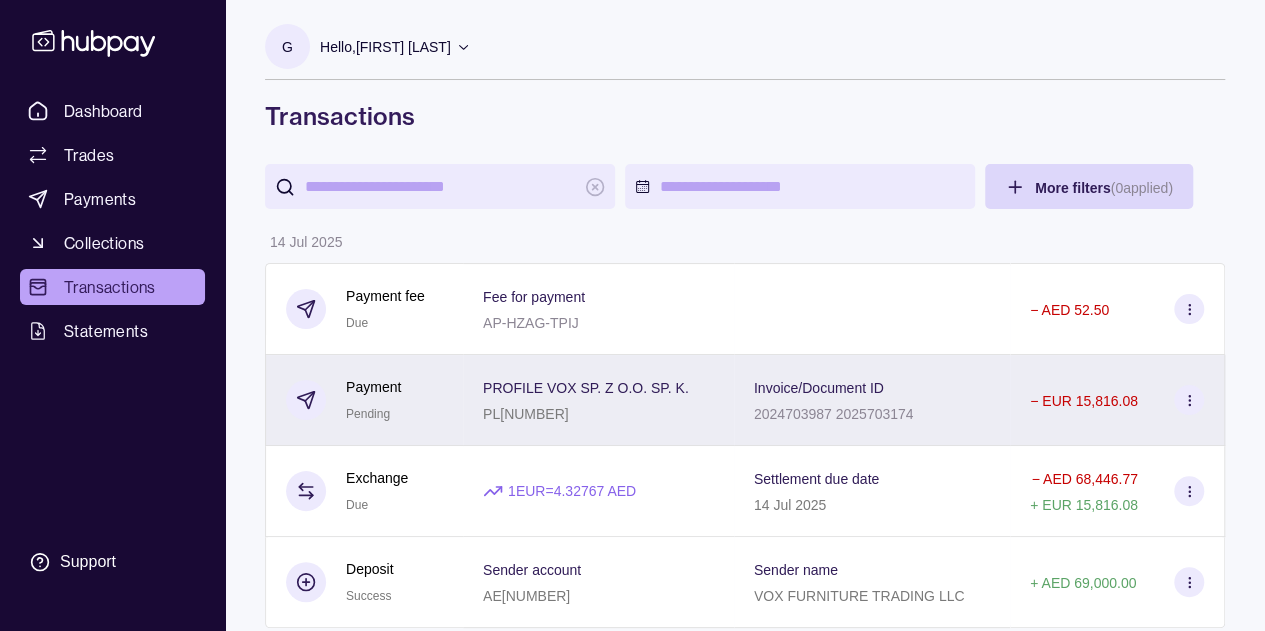 click 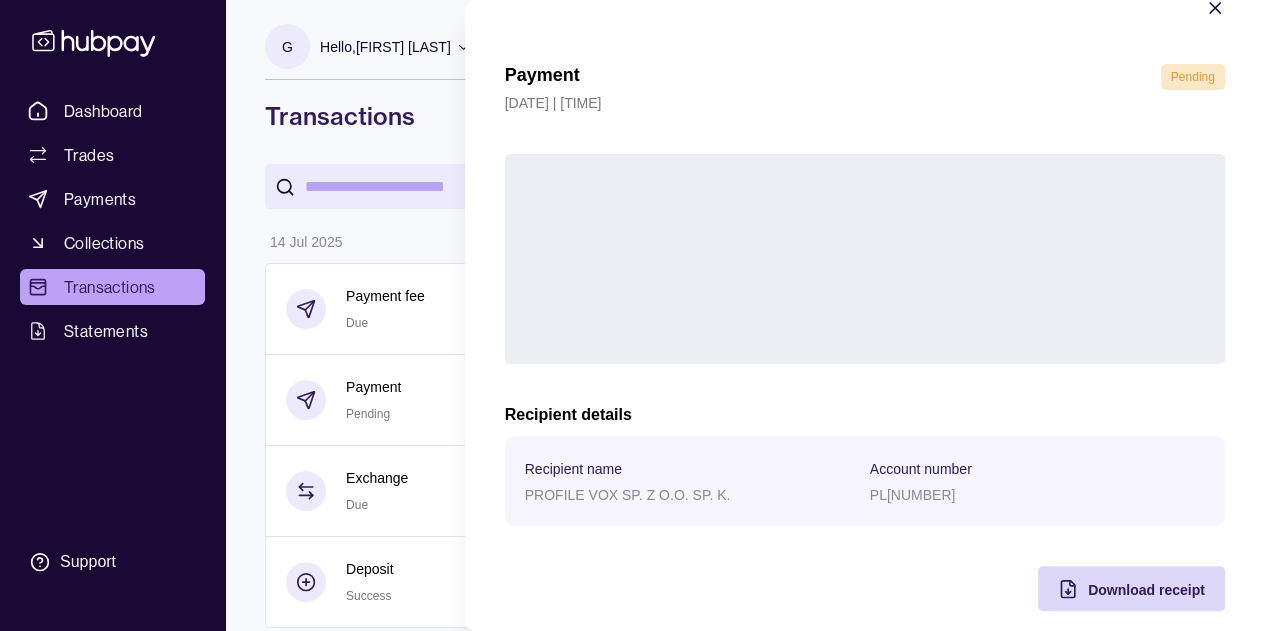 scroll, scrollTop: 62, scrollLeft: 0, axis: vertical 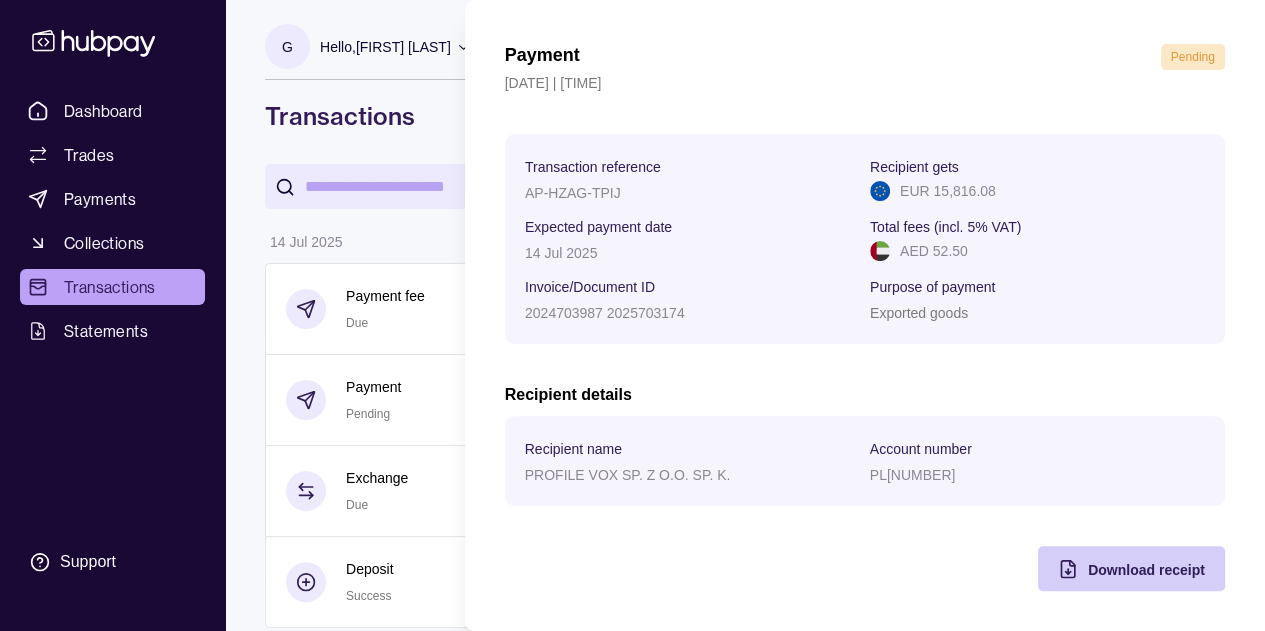 click on "Download receipt" at bounding box center (1146, 570) 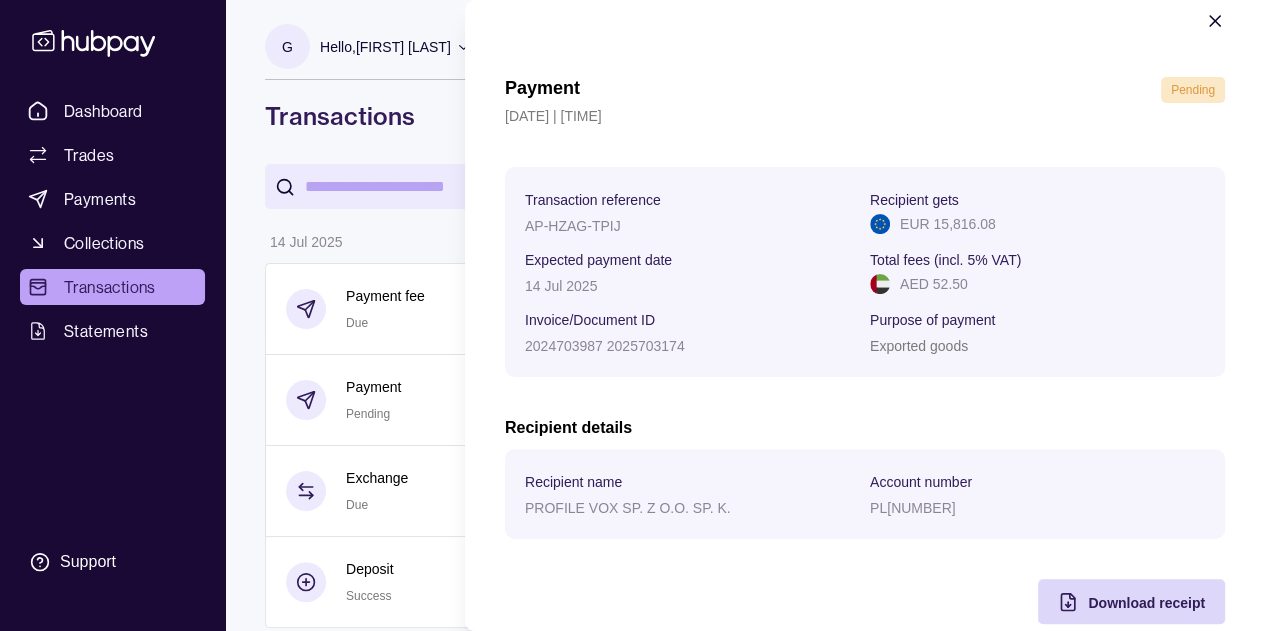 scroll, scrollTop: 0, scrollLeft: 0, axis: both 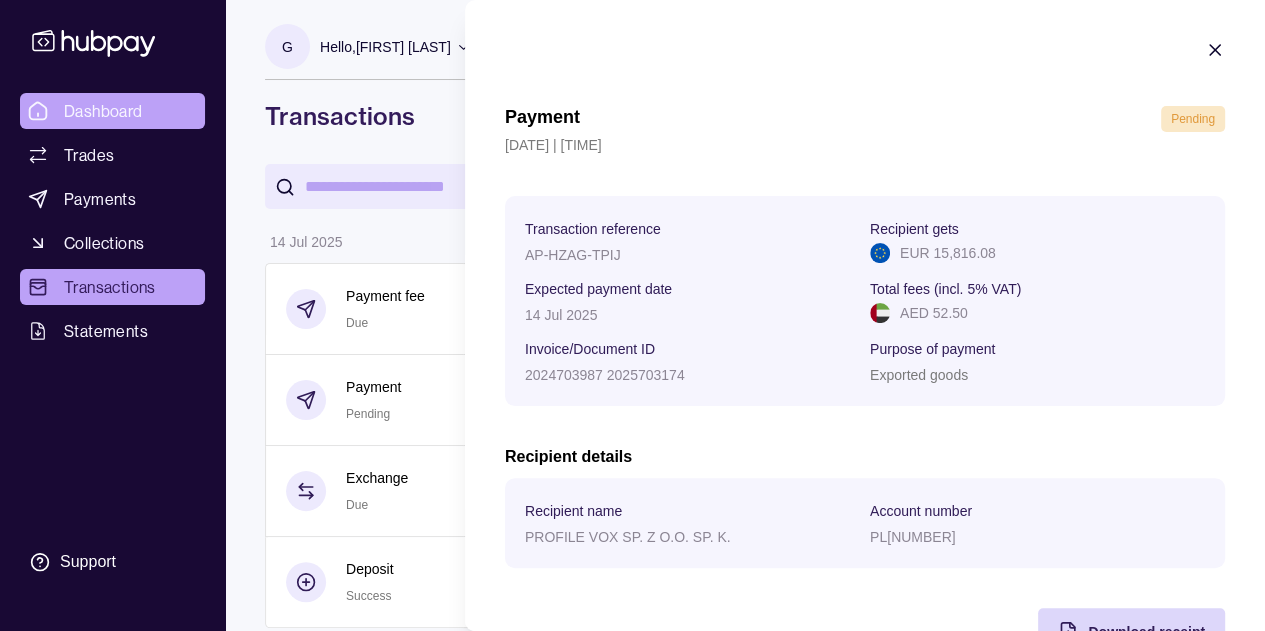 click on "Dashboard Trades Payments Collections Transactions Statements Support G Hello,  [FIRST] [LAST] VOX FURNITURE TRADING LLC Account Terms and conditions Privacy policy Sign out Transactions More filters  ( 0  applied) Details Amount [DATE] Payment fee Due Fee for payment AP-HZAG-TPIJ −   AED 52.50 Payment Pending PROFILE VOX SP. Z O.O. SP. K. PL[NUMBER] Invoice/Document ID 2024703987 2025703174 −   EUR 15,816.08 Exchange Due 1  EUR  =  4.32767   AED Settlement due date [DATE] −   AED 68,446.77 +   EUR 15,816.08 Deposit Success Sender account AE[NUMBER] Sender name VOX FURNITURE TRADING LLC +   − AED 69,000.00 [DATE] Payment fee Paid Fee for payment AP-TXMH-ID4W −   AED 52.50 Payment Success PROFILE VOX SP. Z O.O. SP. K. PL[NUMBER] Invoice/Document ID 2024703987 −   EUR 8,591.41 Exchange Success 1  EUR  =  4.34546   AED Settlement due date [DATE] −   AED 37,333.63 +   EUR 8,591.41 Deposit Success Sender account Sender name +   −" at bounding box center (632, 1129) 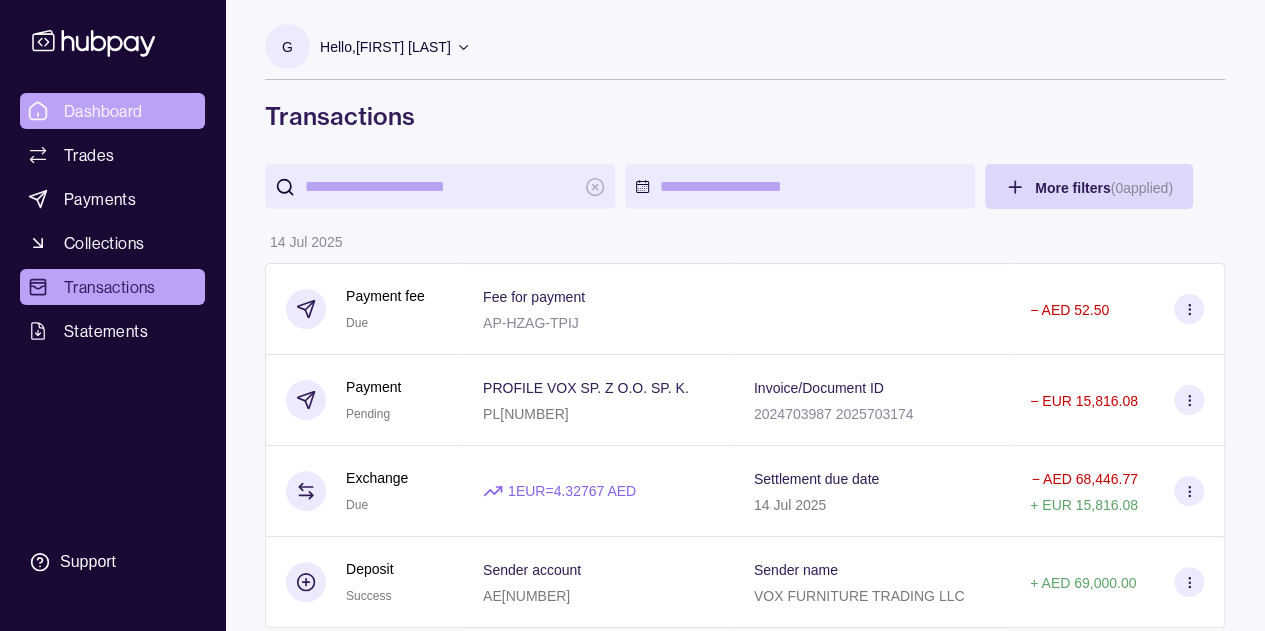 click on "Dashboard" at bounding box center [103, 111] 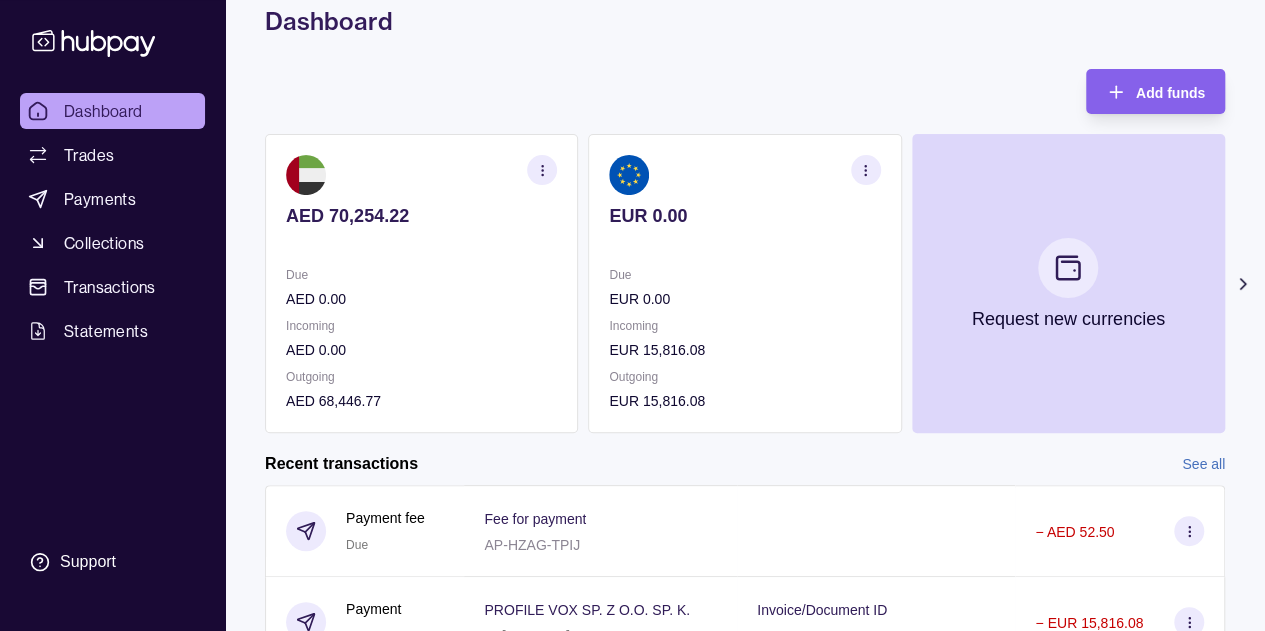 scroll, scrollTop: 0, scrollLeft: 0, axis: both 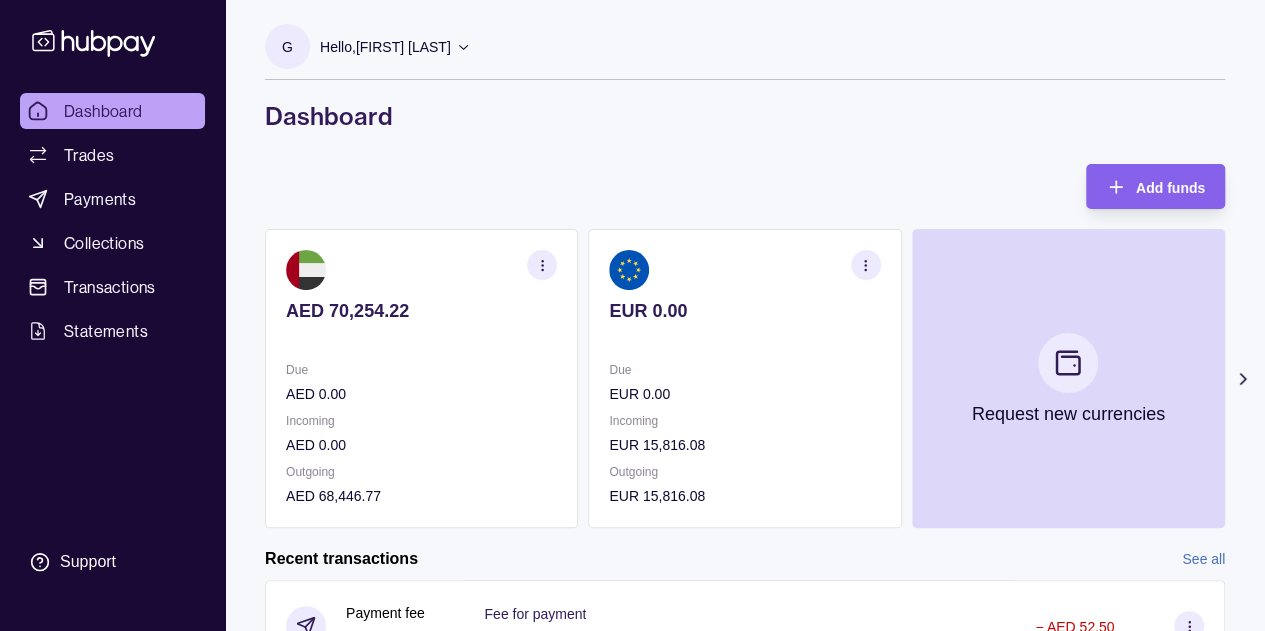 click on "Hello,  [FIRST] [LAST]" at bounding box center [385, 47] 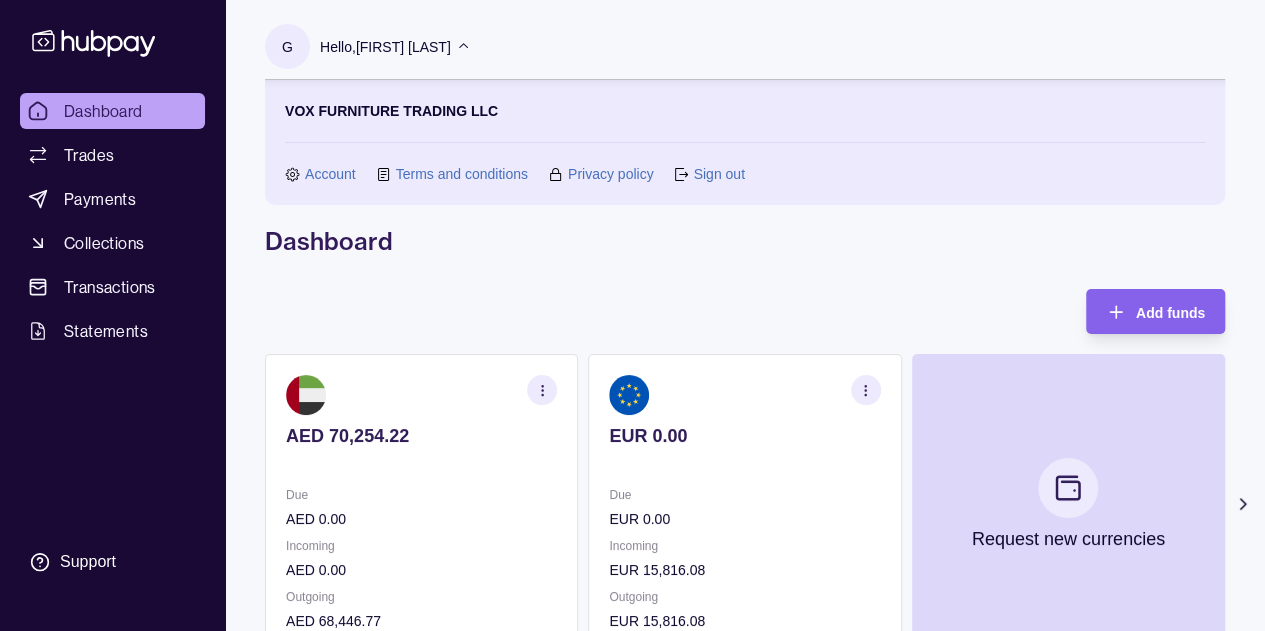 click on "Sign out" at bounding box center [718, 174] 